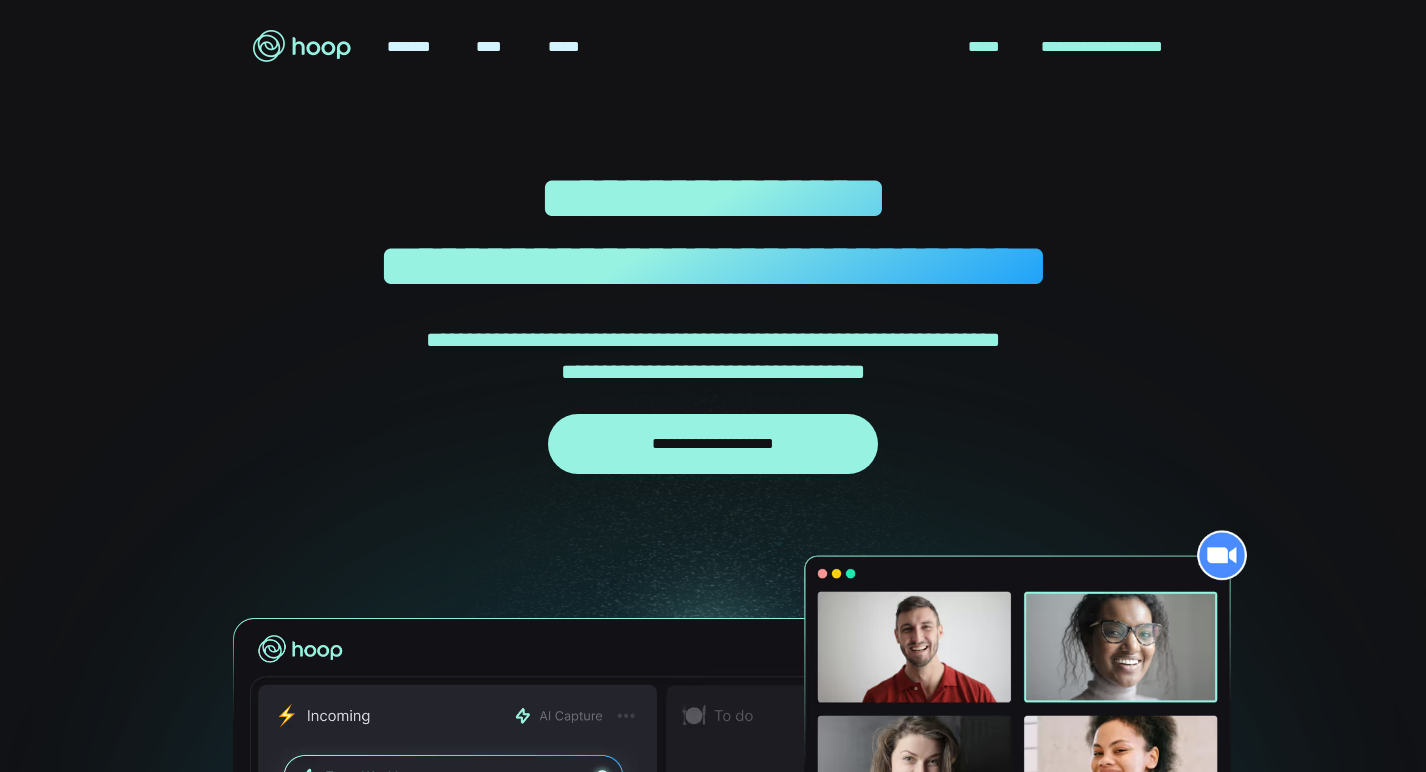 scroll, scrollTop: 0, scrollLeft: 0, axis: both 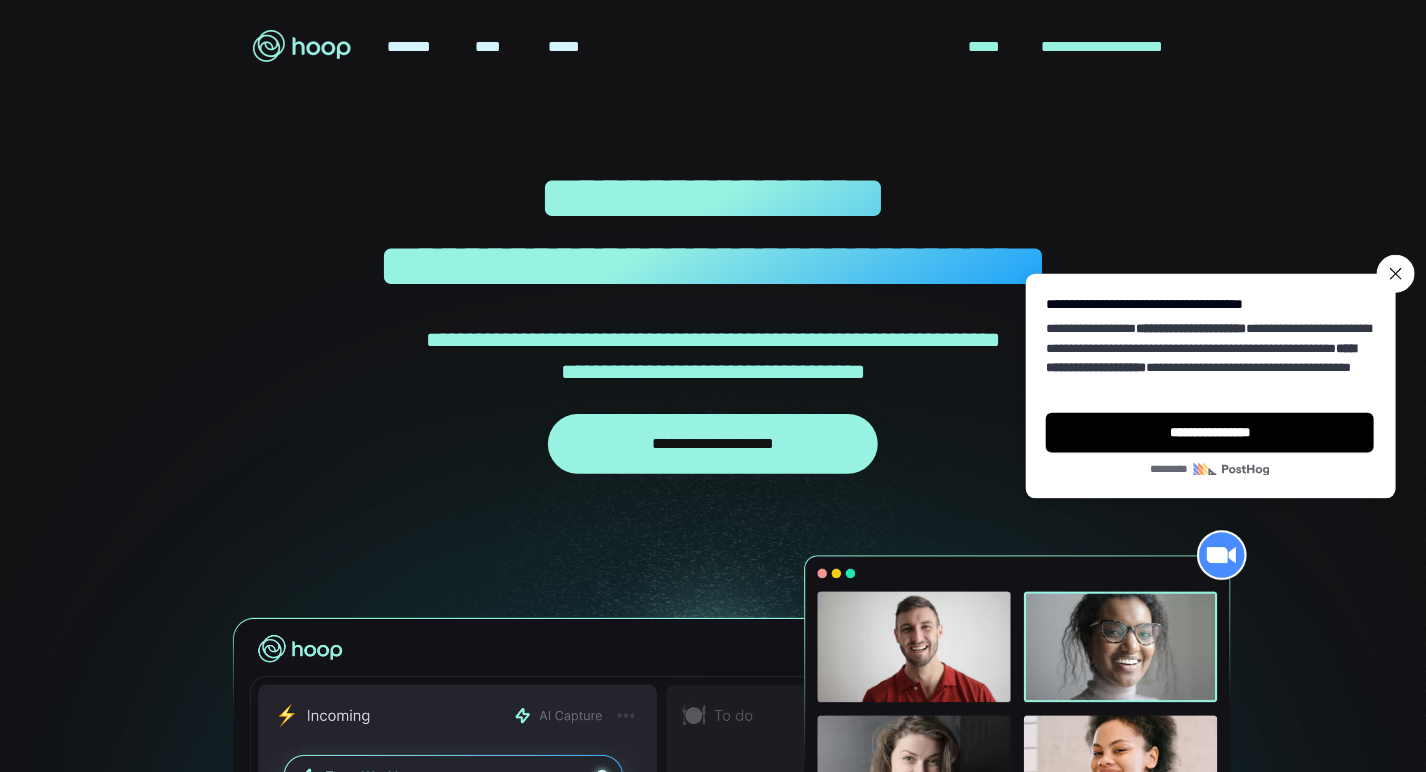 click on "**********" at bounding box center (1396, 274) 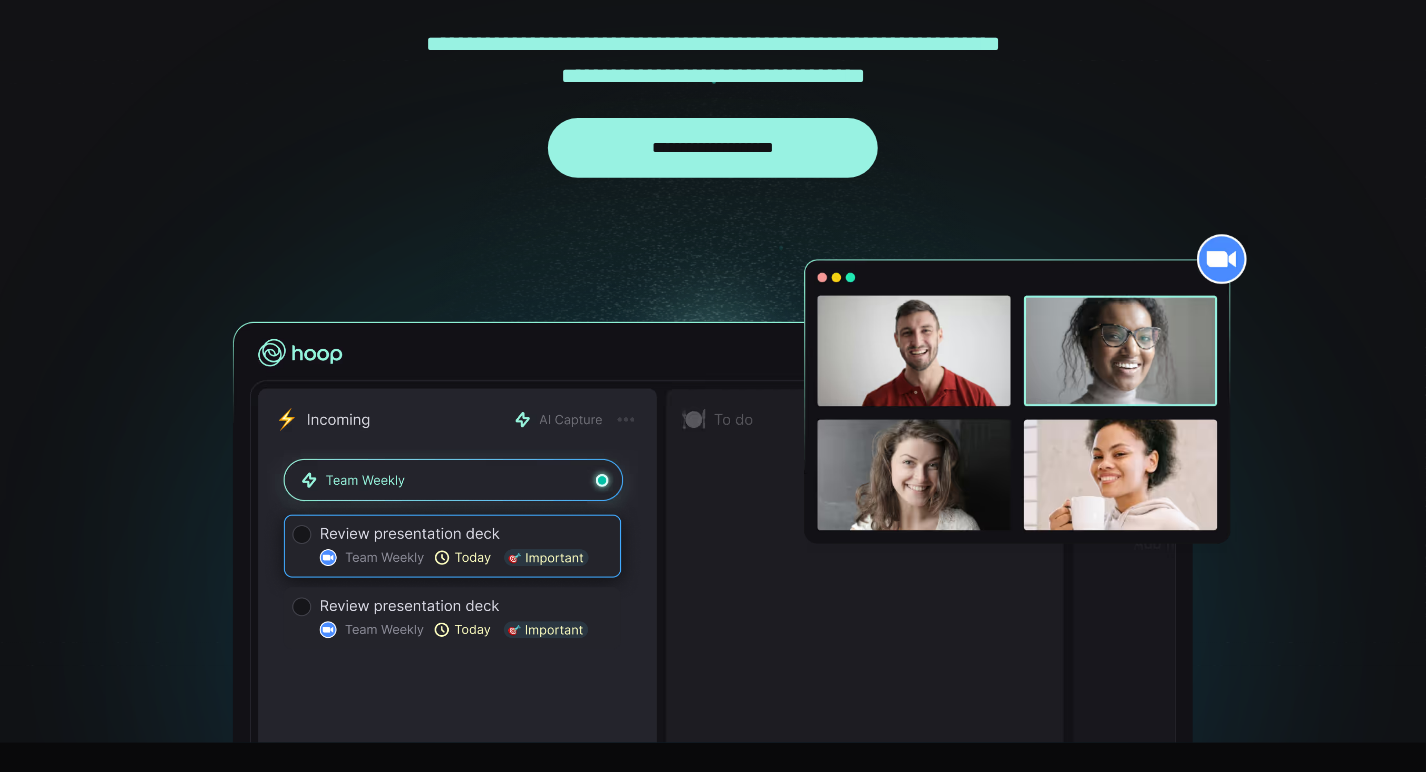 scroll, scrollTop: 300, scrollLeft: 0, axis: vertical 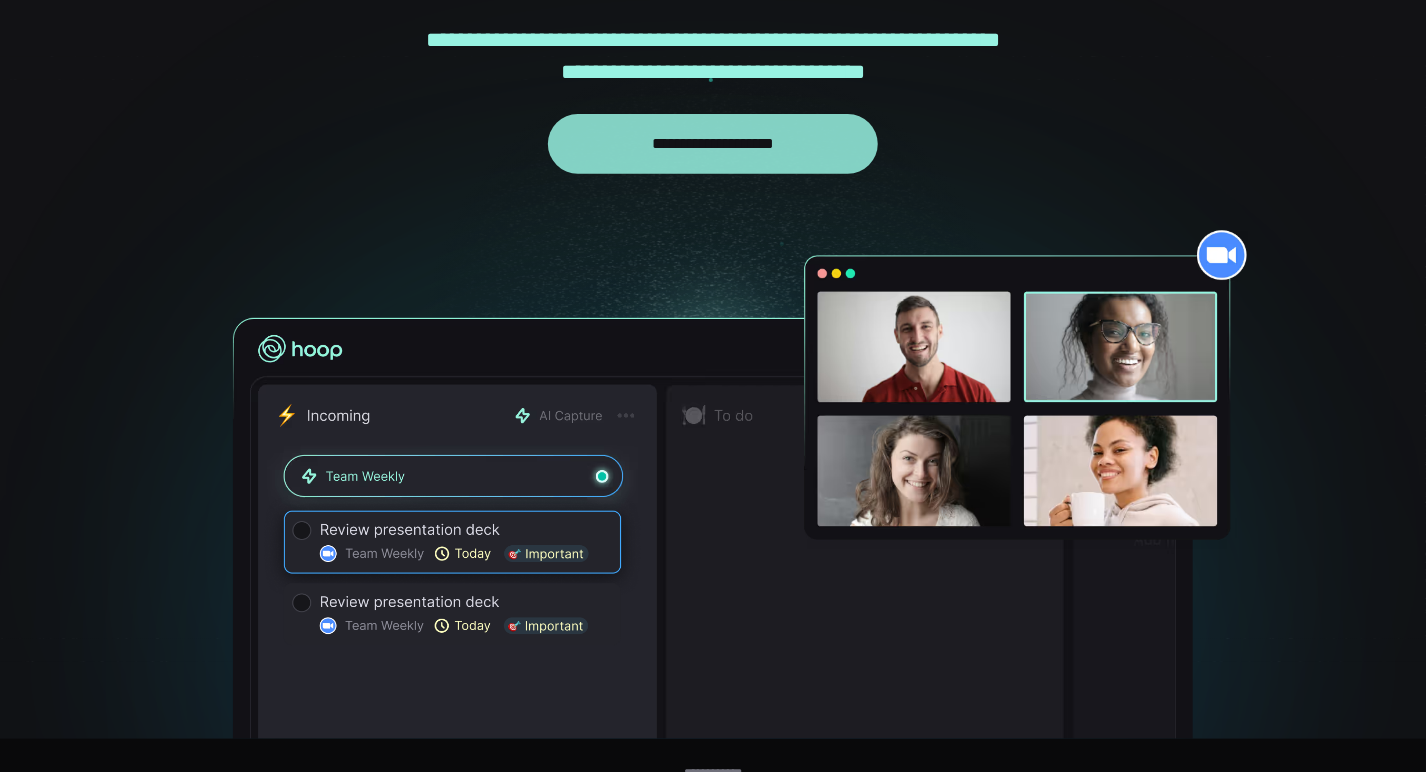 drag, startPoint x: 761, startPoint y: 154, endPoint x: 751, endPoint y: 152, distance: 10.198039 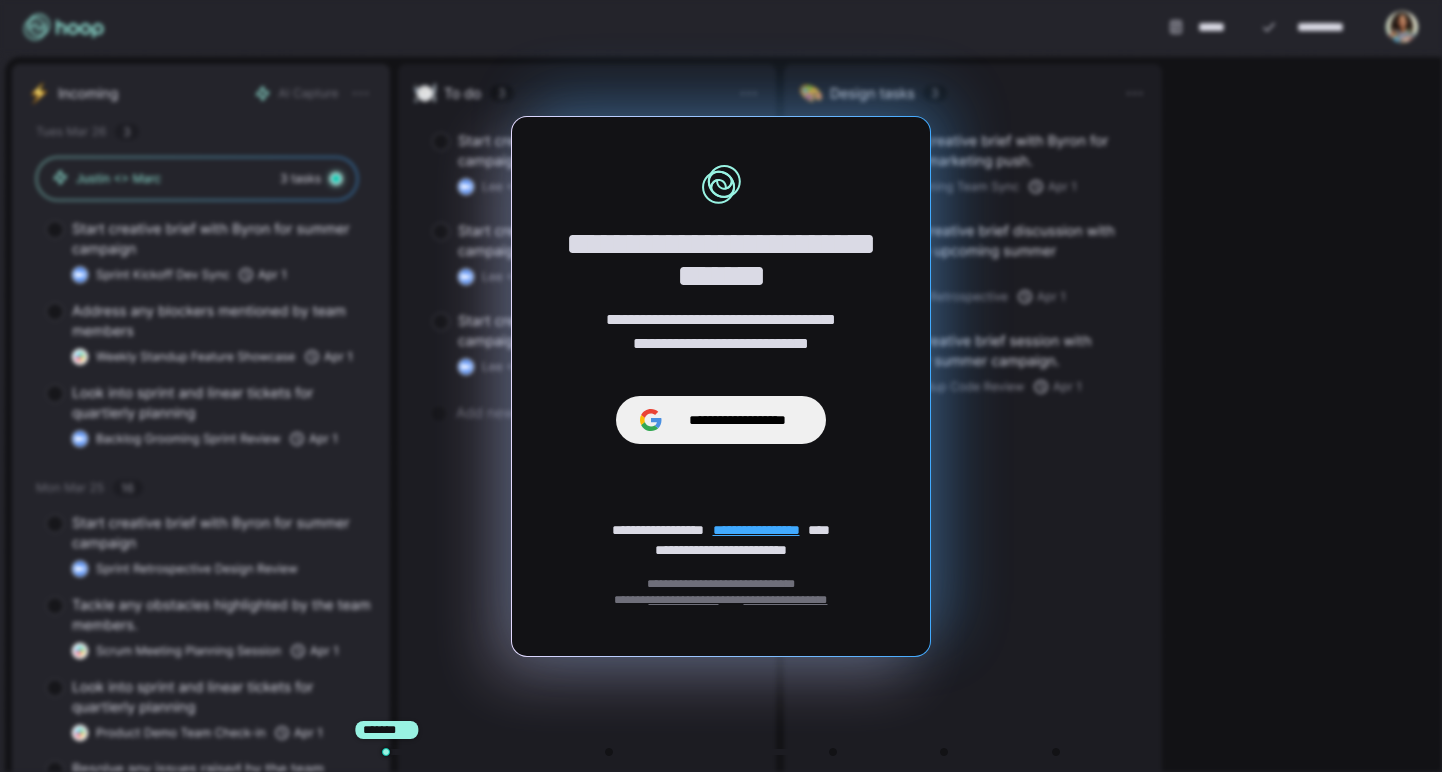 scroll, scrollTop: 0, scrollLeft: 0, axis: both 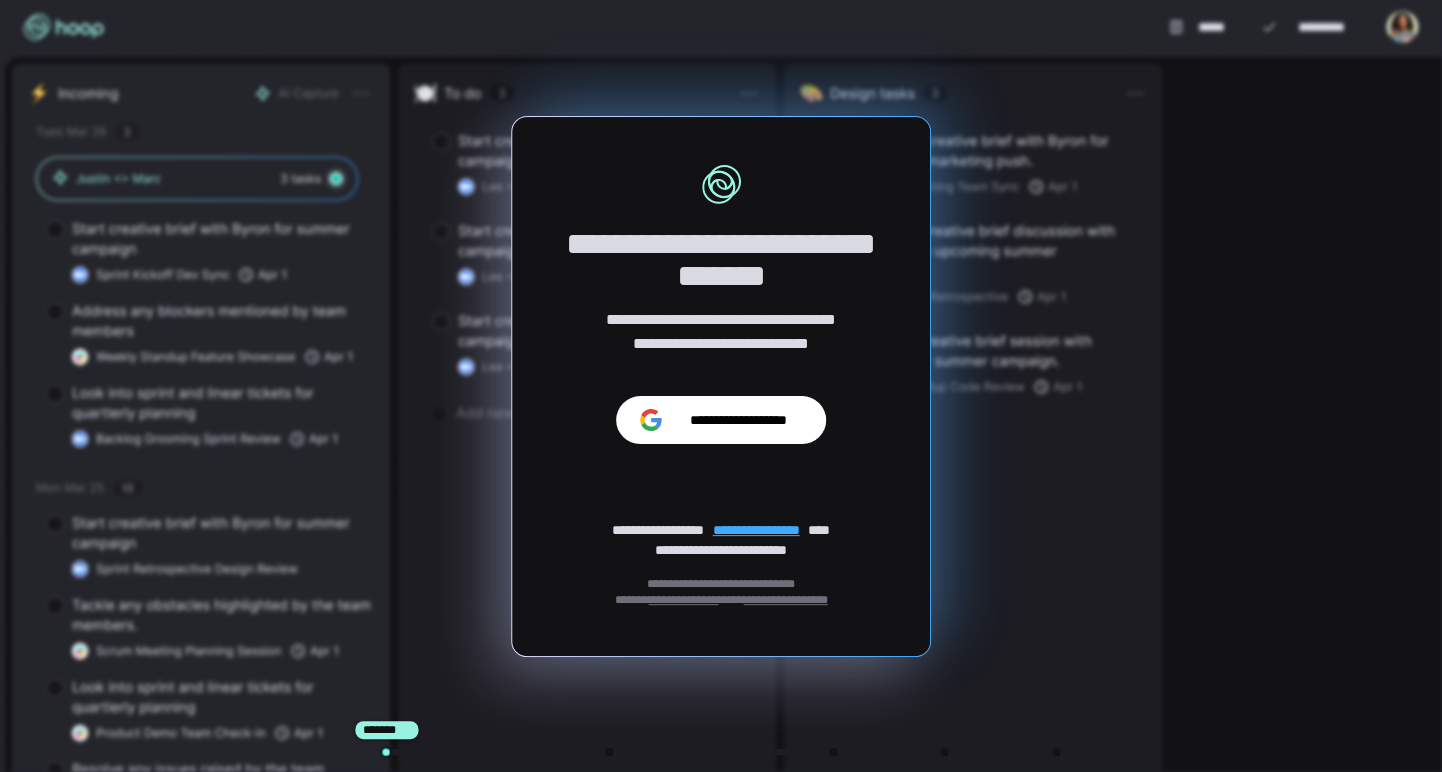 click on "**********" at bounding box center [738, 420] 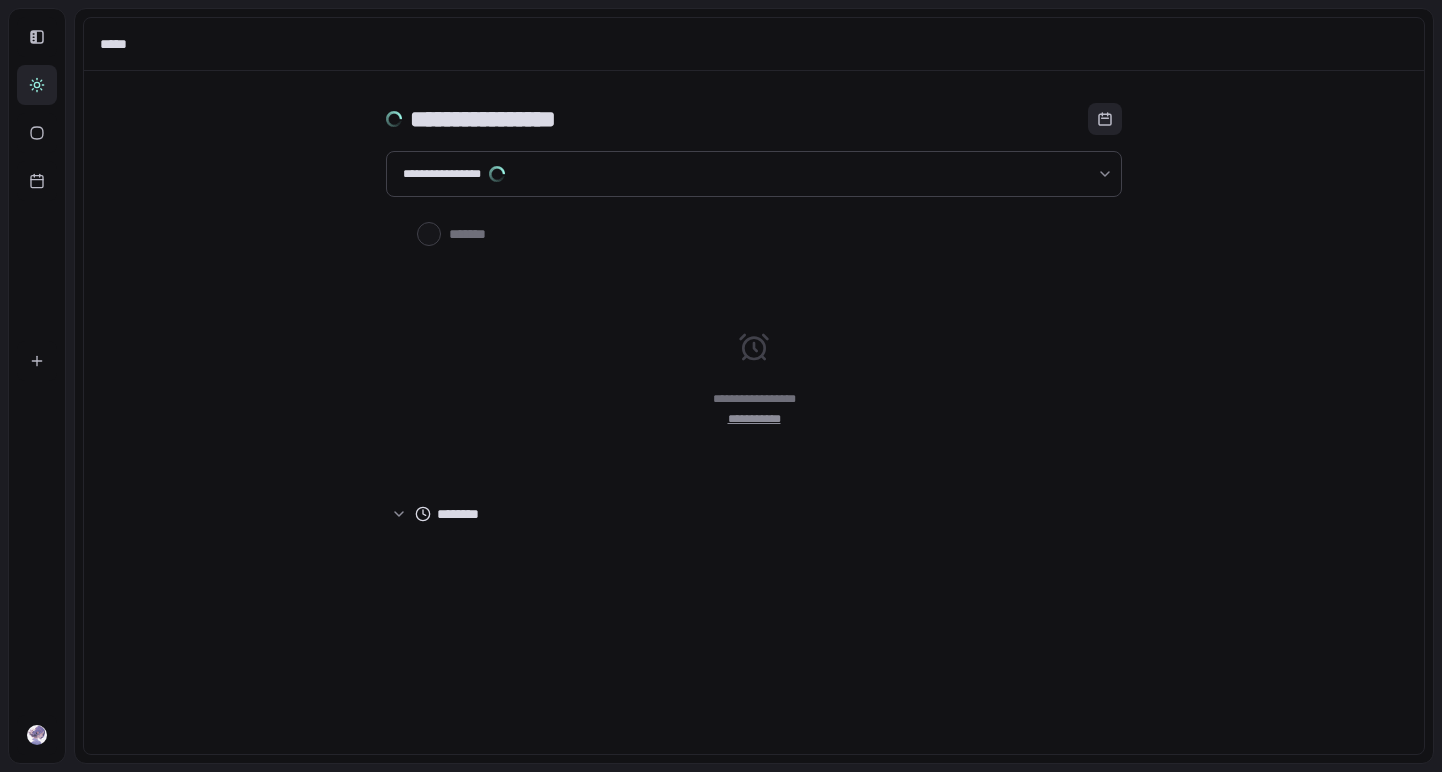 scroll, scrollTop: 0, scrollLeft: 0, axis: both 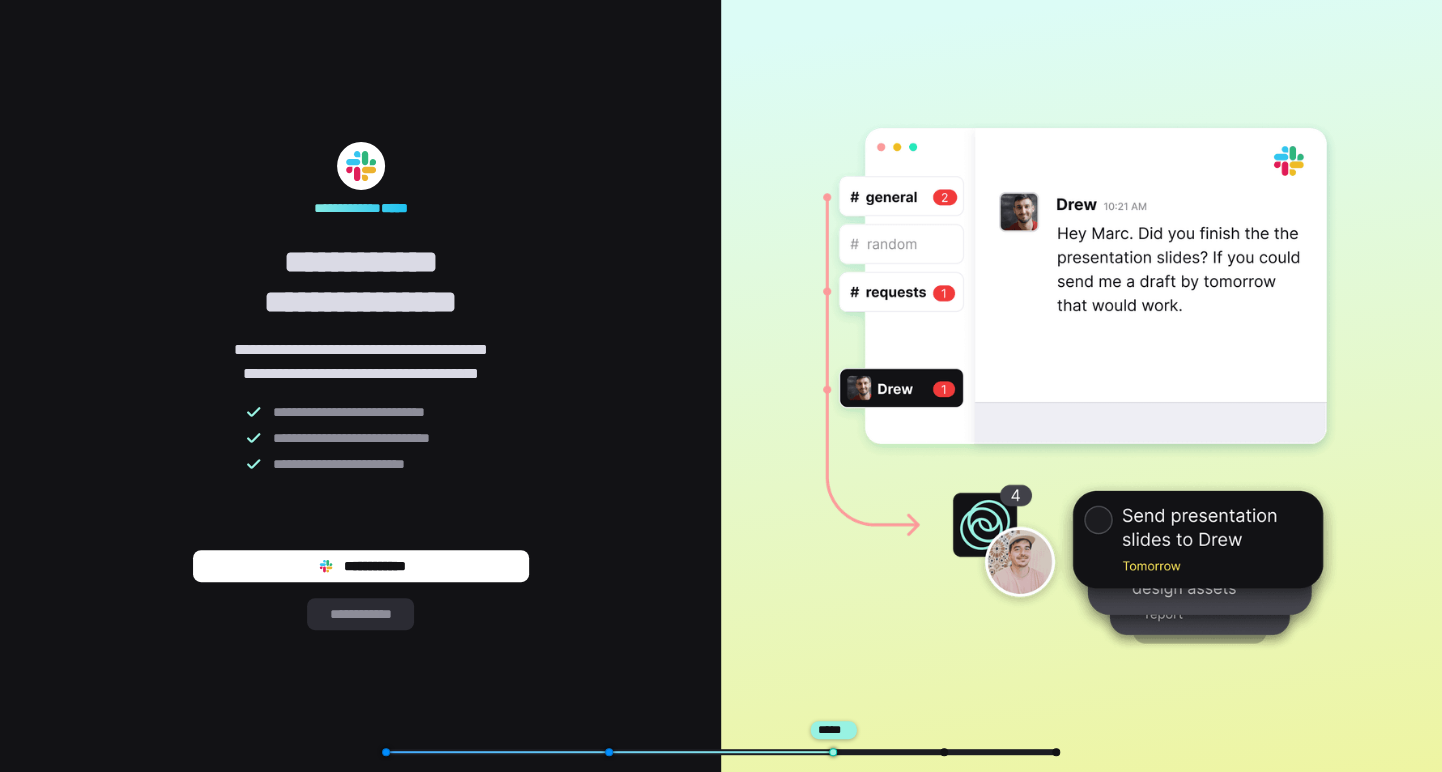 click on "**********" at bounding box center (360, 614) 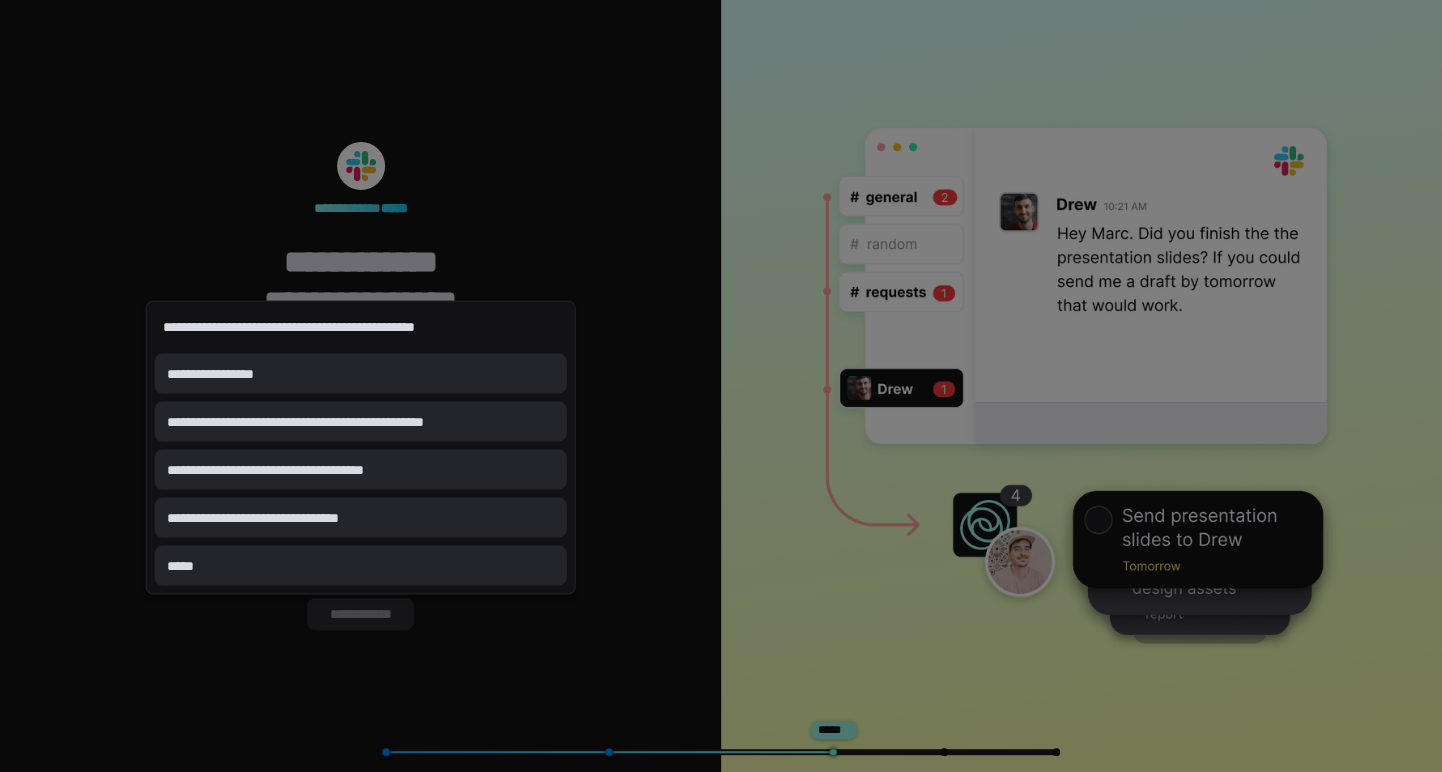 scroll, scrollTop: 0, scrollLeft: 0, axis: both 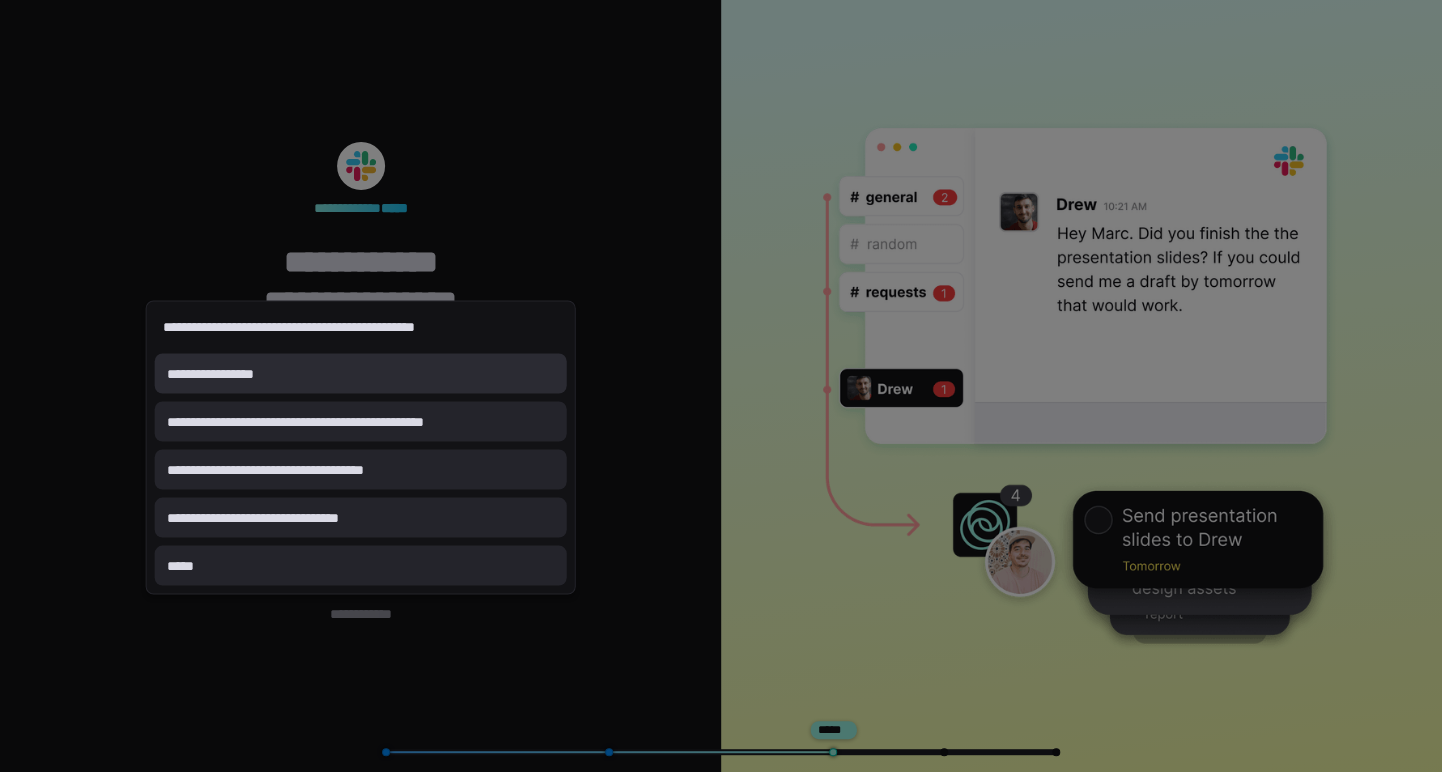 click on "**********" at bounding box center (361, 373) 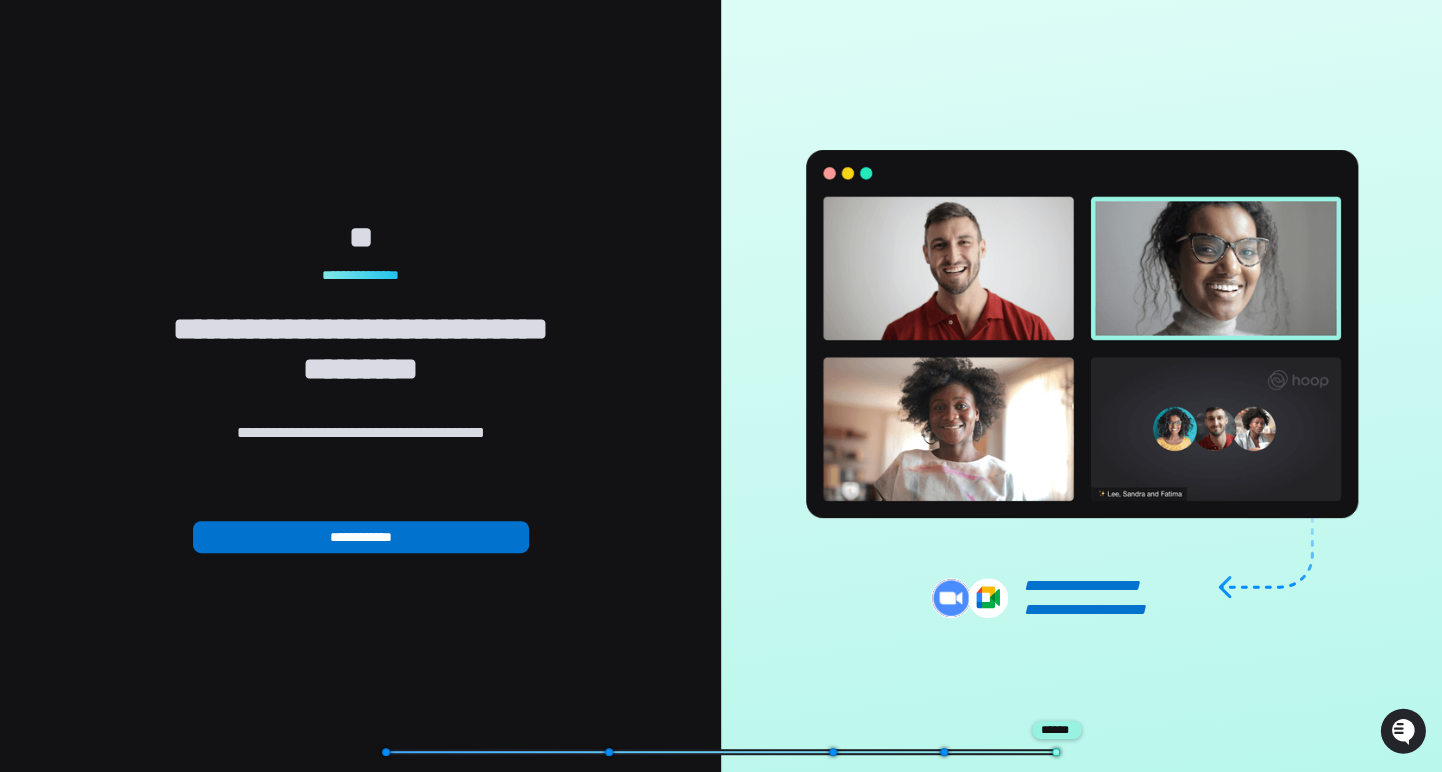 click on "**********" at bounding box center (361, 537) 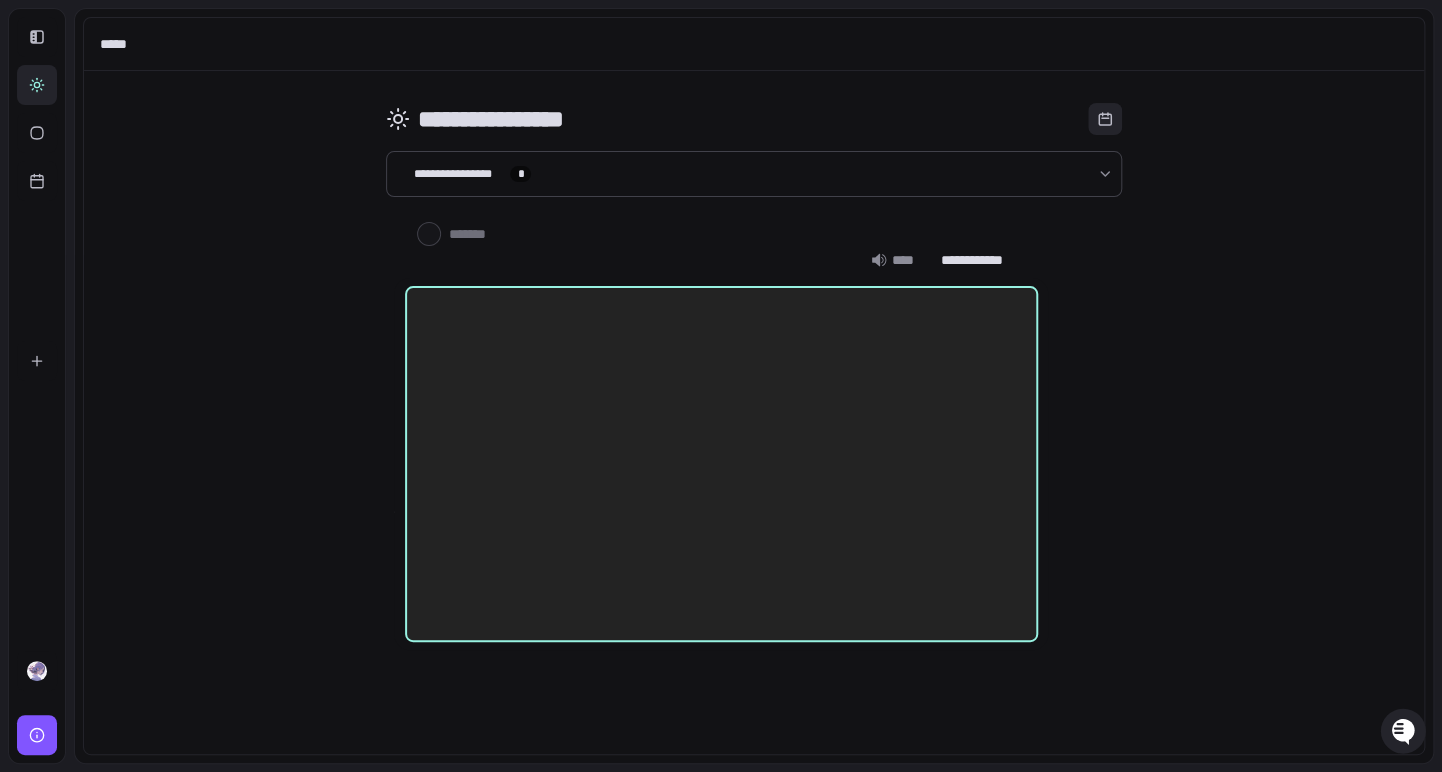 click on "**** ******* ****" at bounding box center [721, 386] 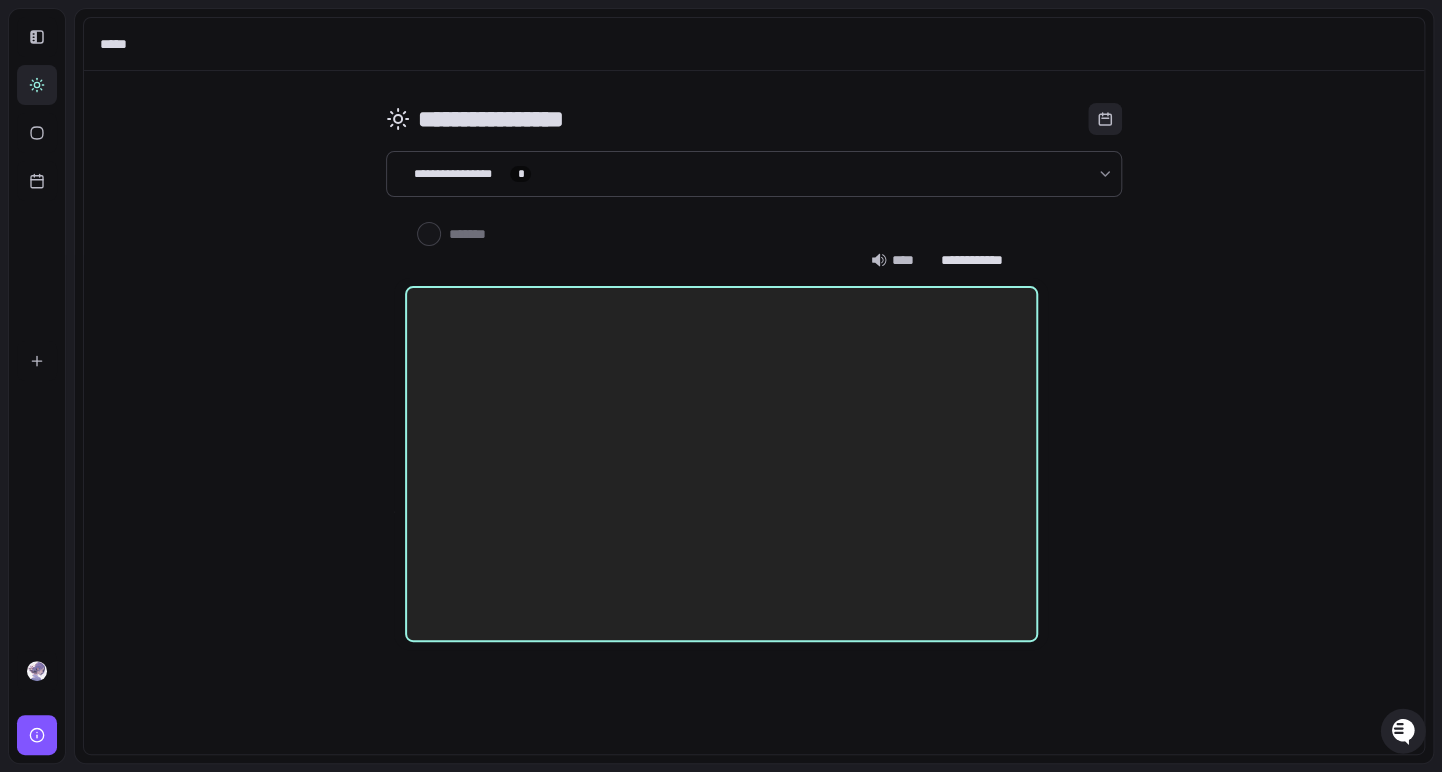 click on "****" at bounding box center [898, 260] 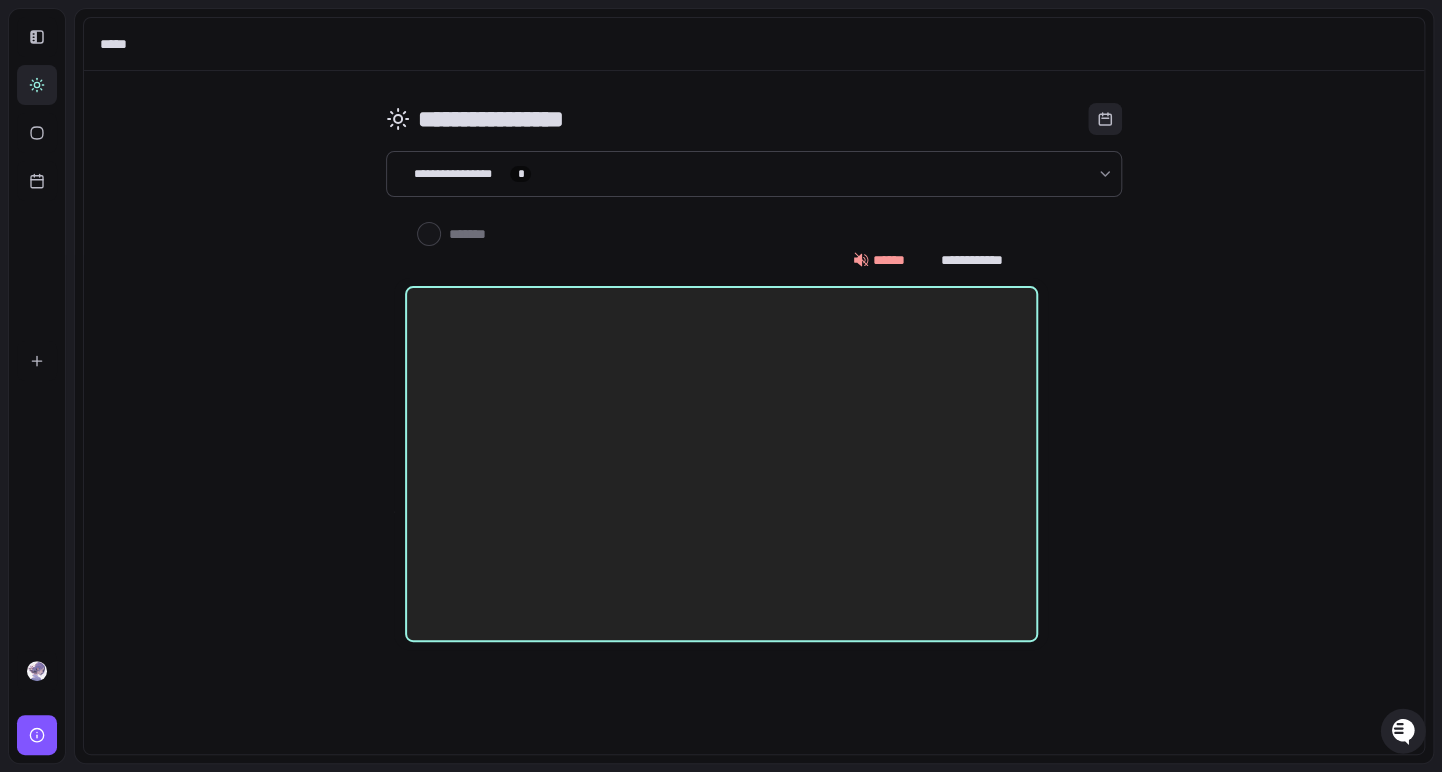 click at bounding box center (721, 386) 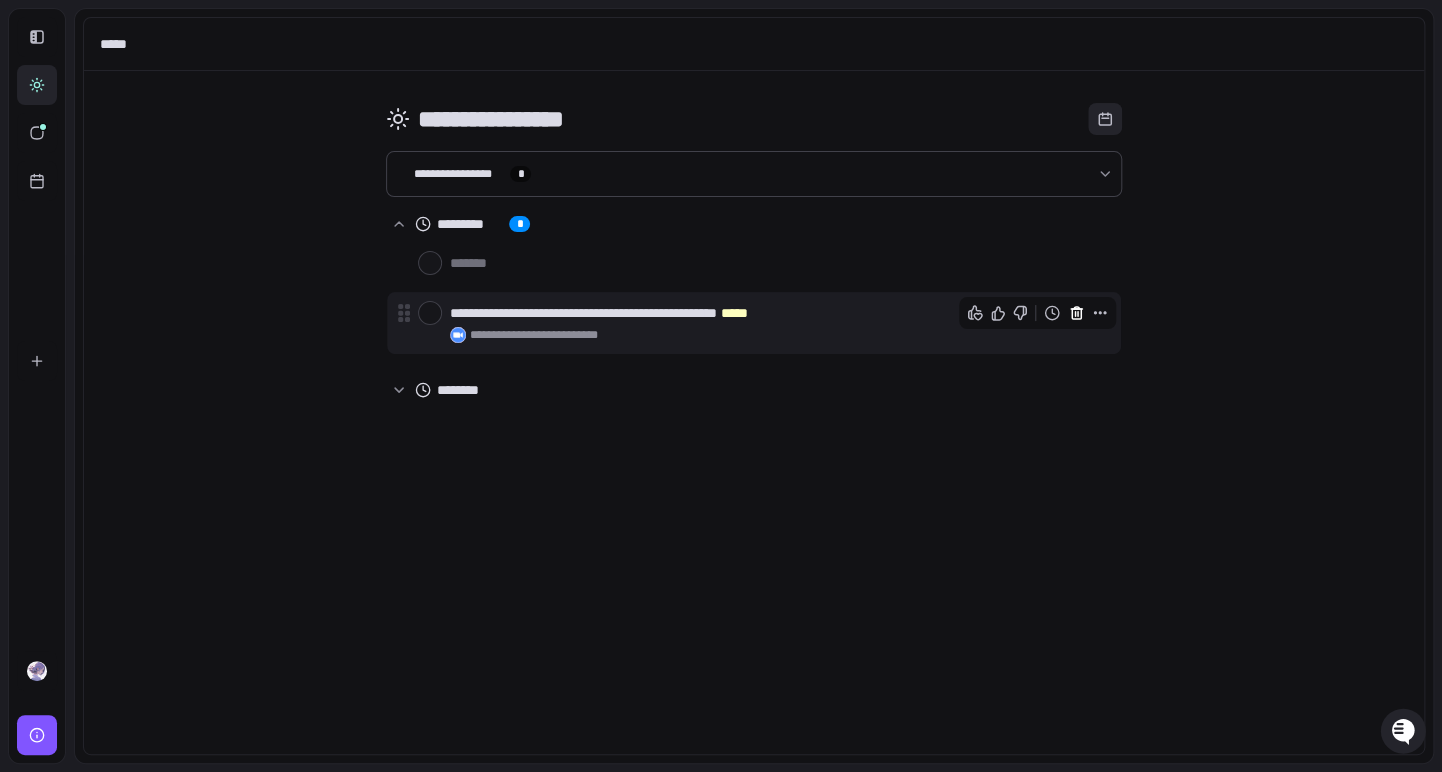 click 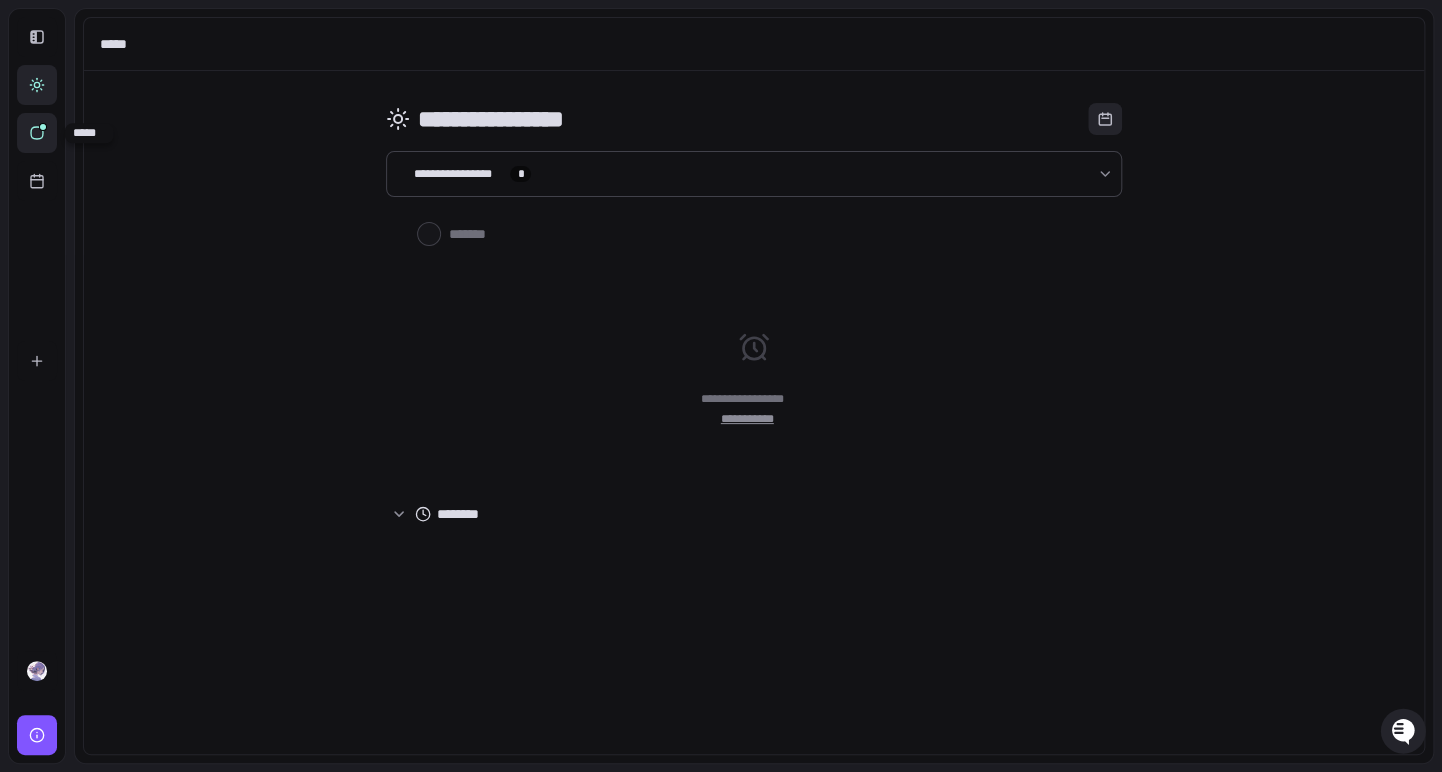 click at bounding box center [43, 127] 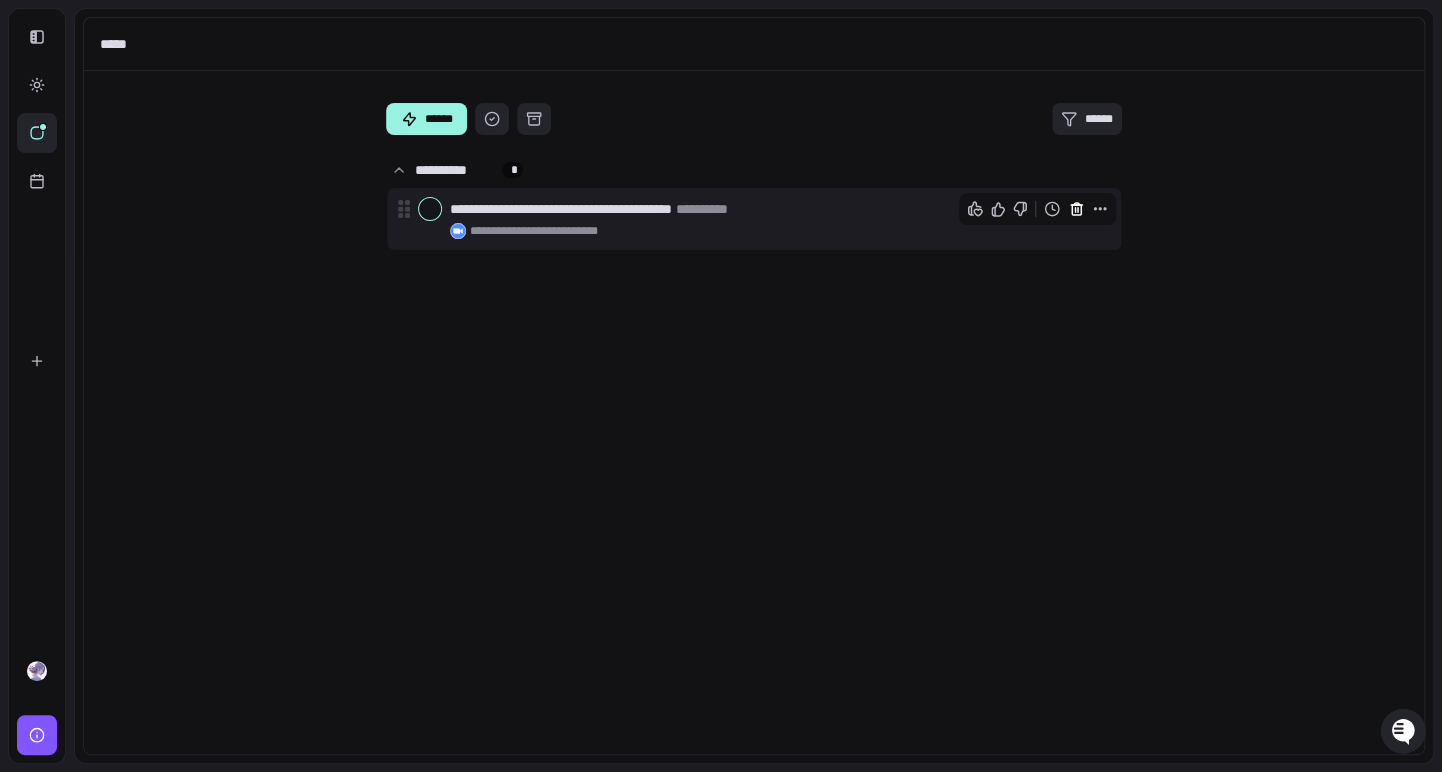 click 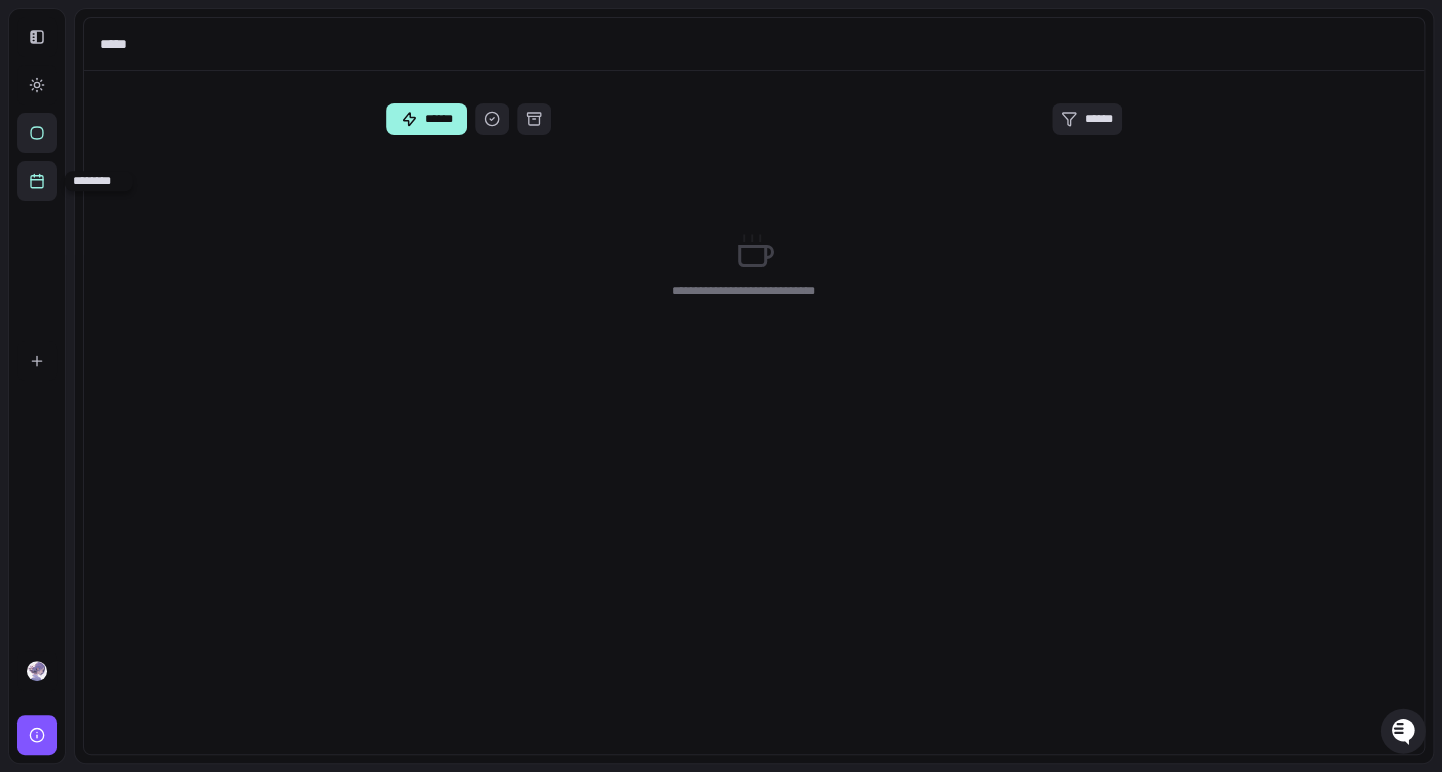 click at bounding box center (37, 181) 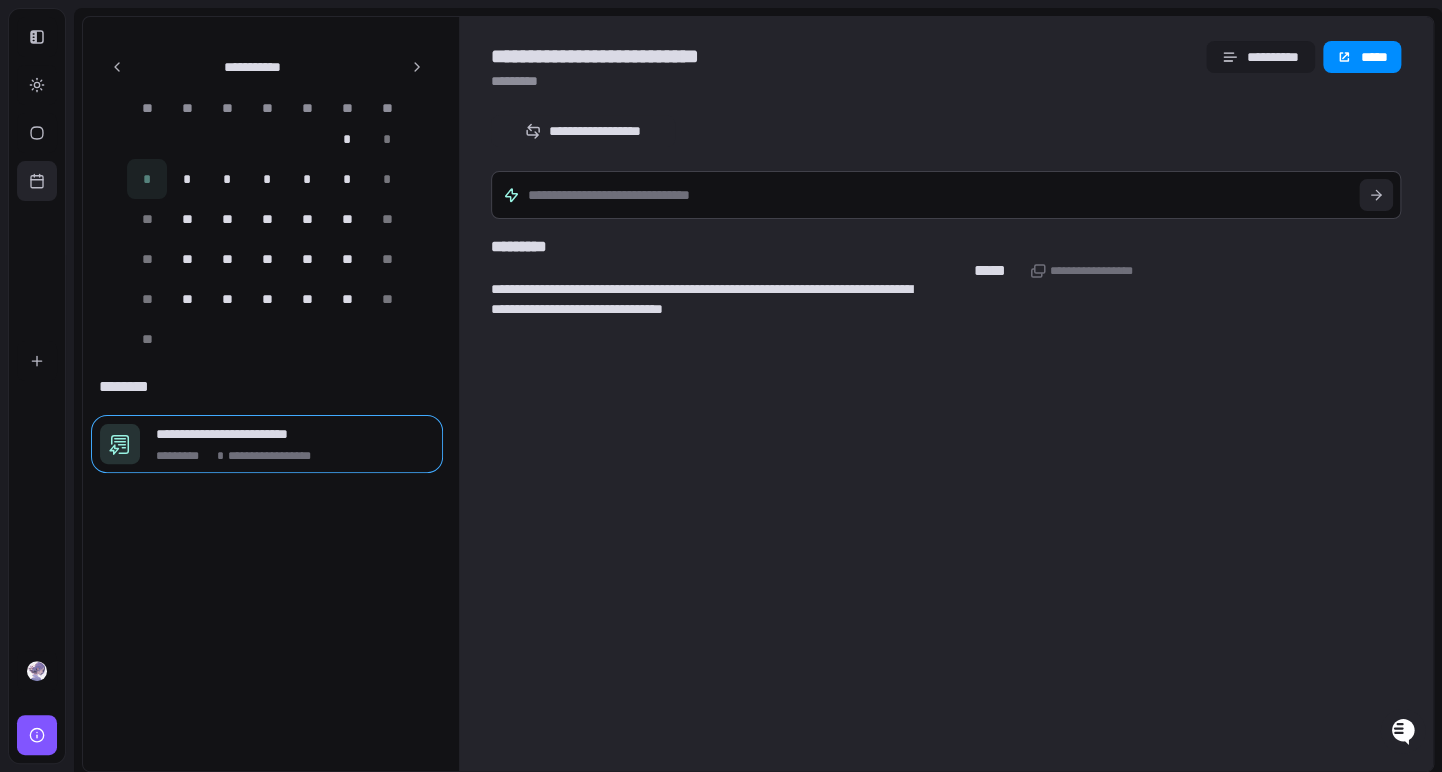 drag, startPoint x: 389, startPoint y: 448, endPoint x: 302, endPoint y: 640, distance: 210.79137 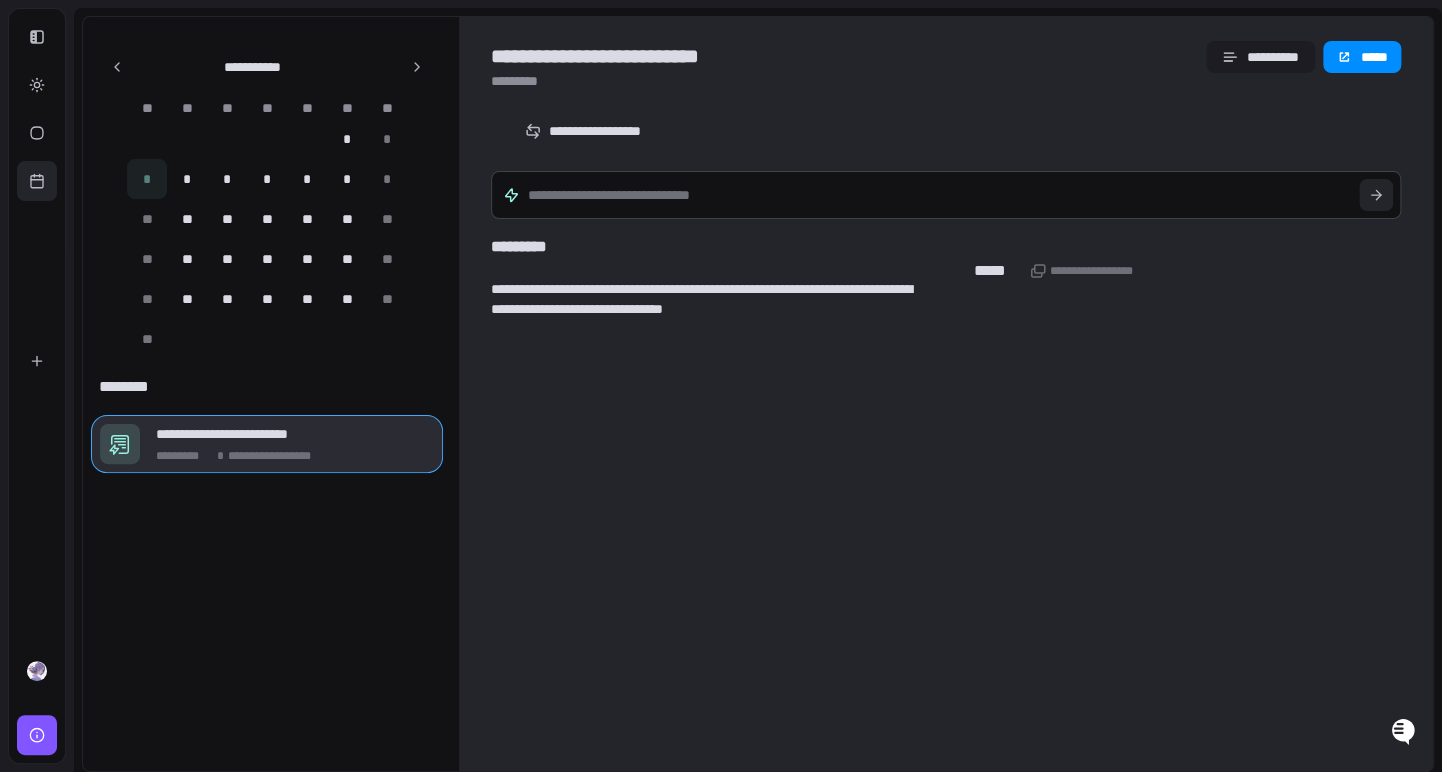 click on "**********" at bounding box center (295, 456) 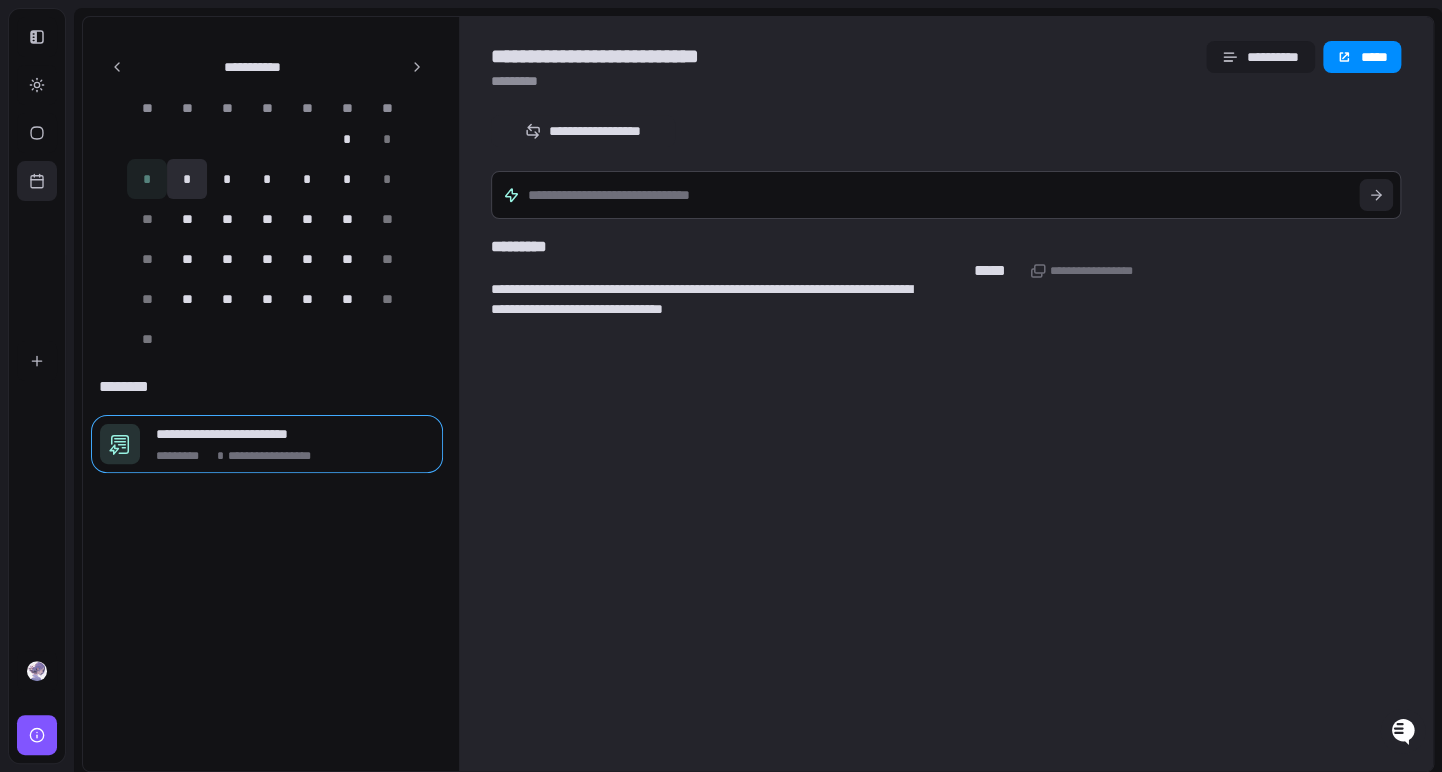 click on "*" at bounding box center (187, 179) 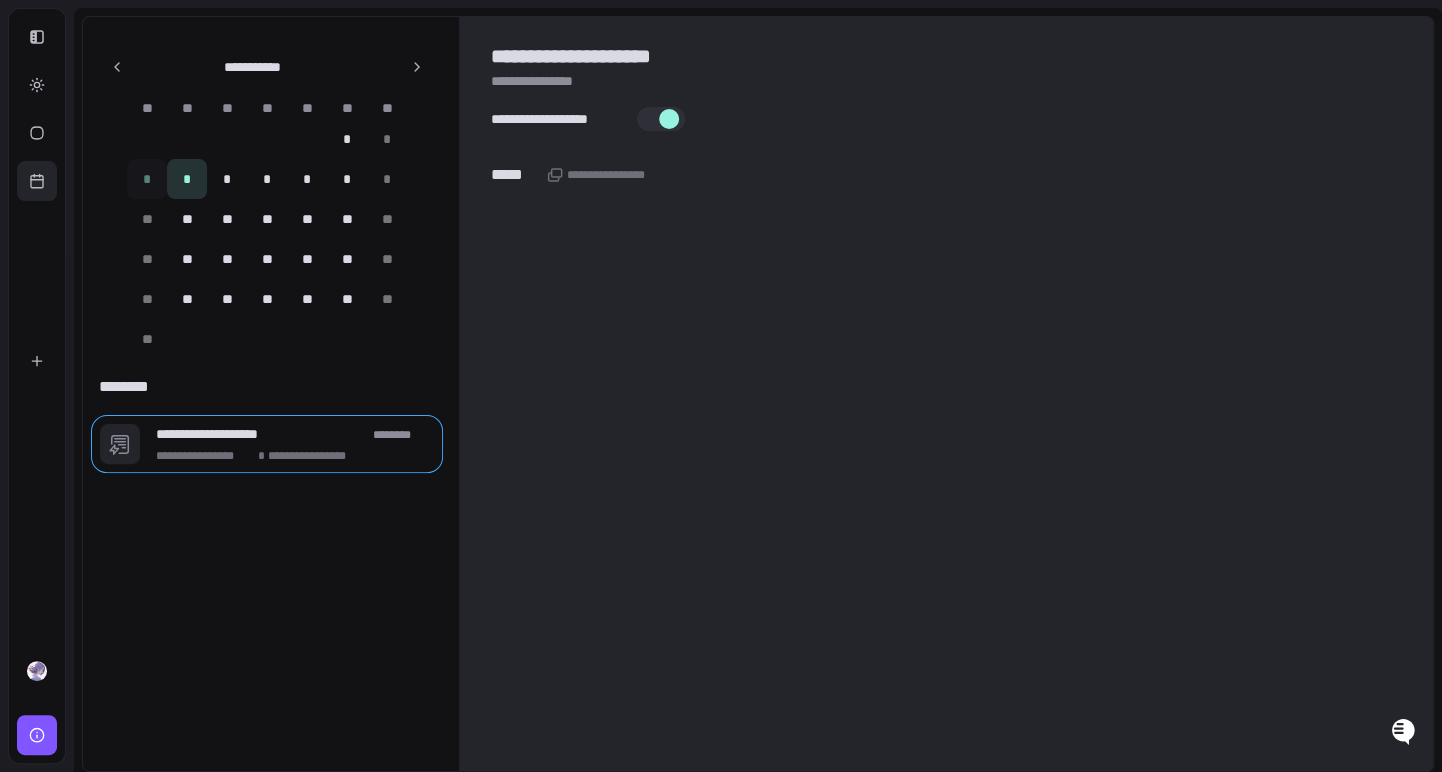 click at bounding box center (661, 119) 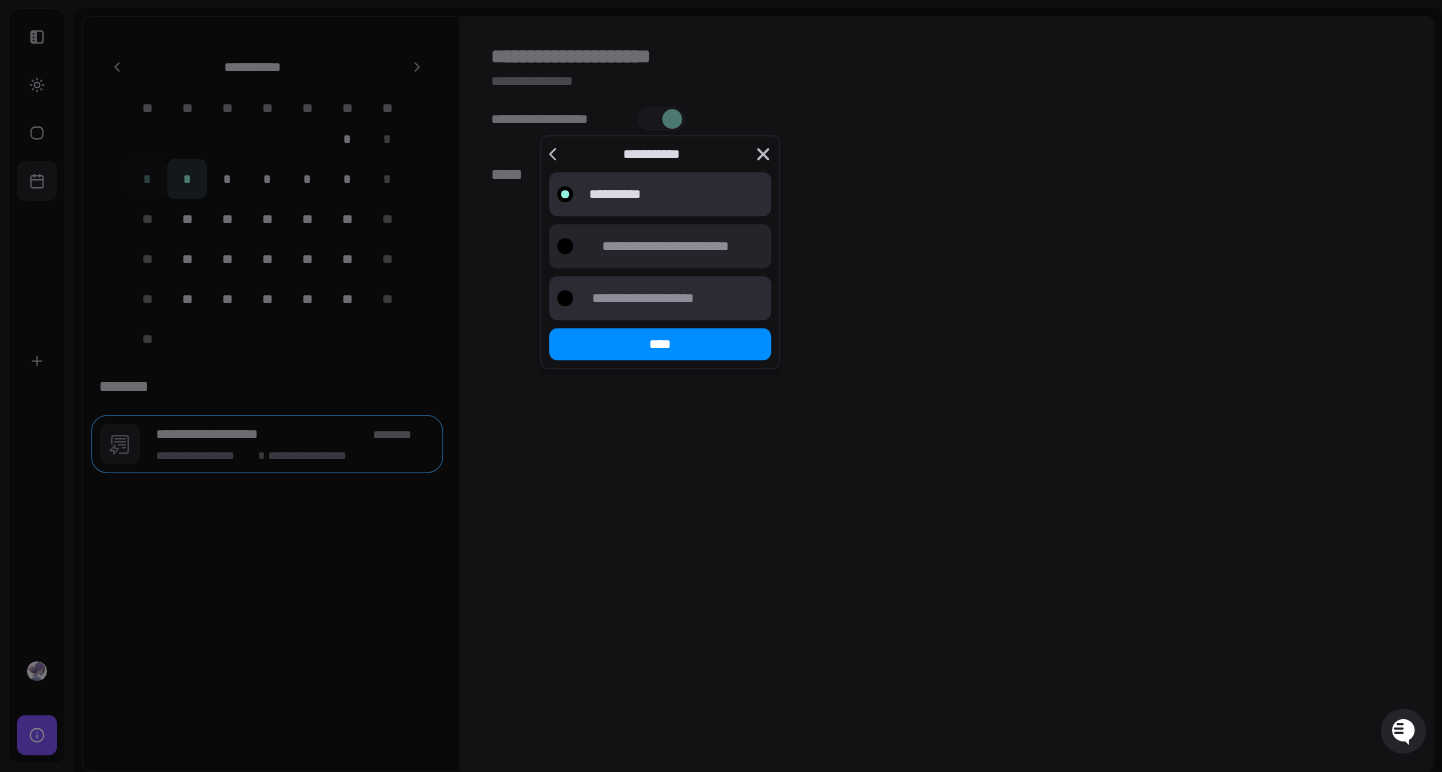 click on "**********" at bounding box center [660, 298] 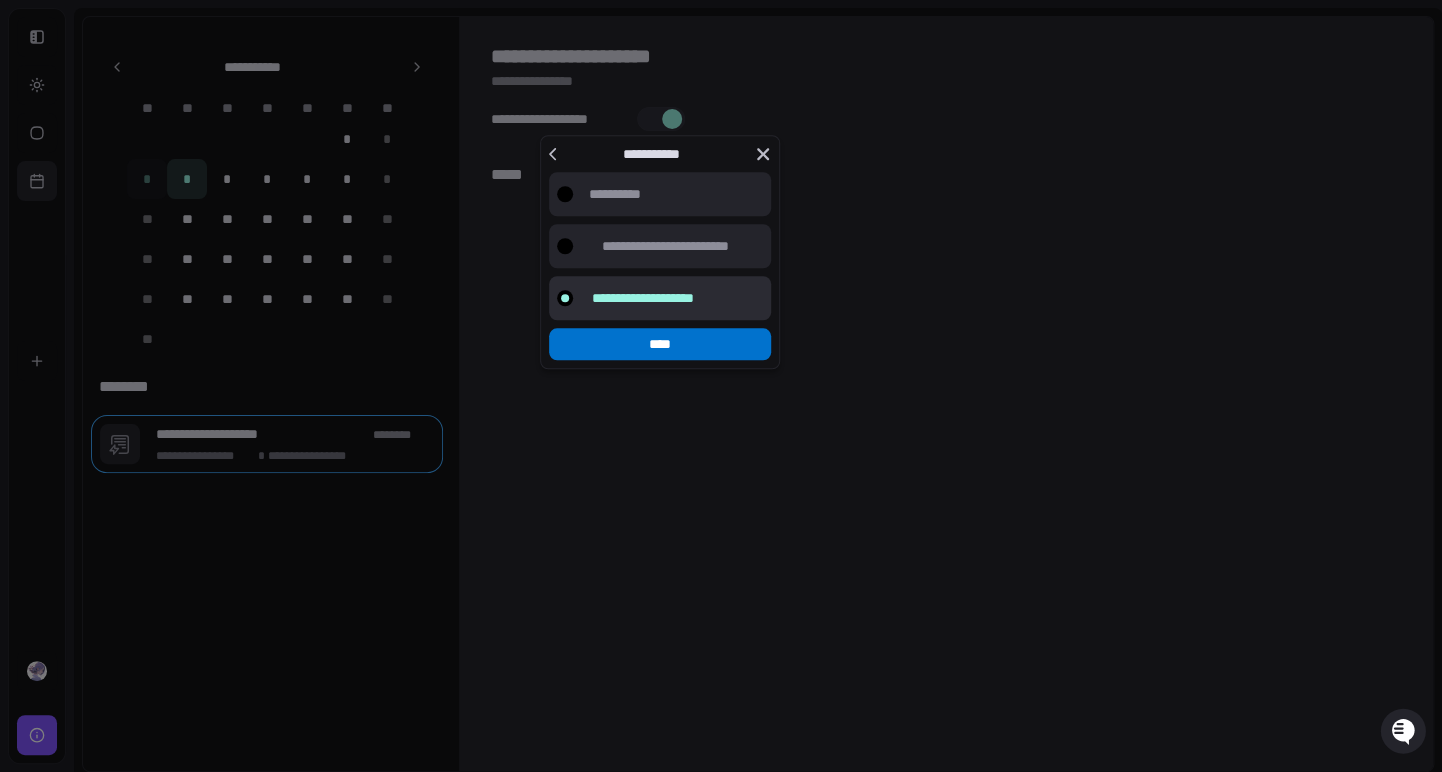 click on "****" at bounding box center [660, 344] 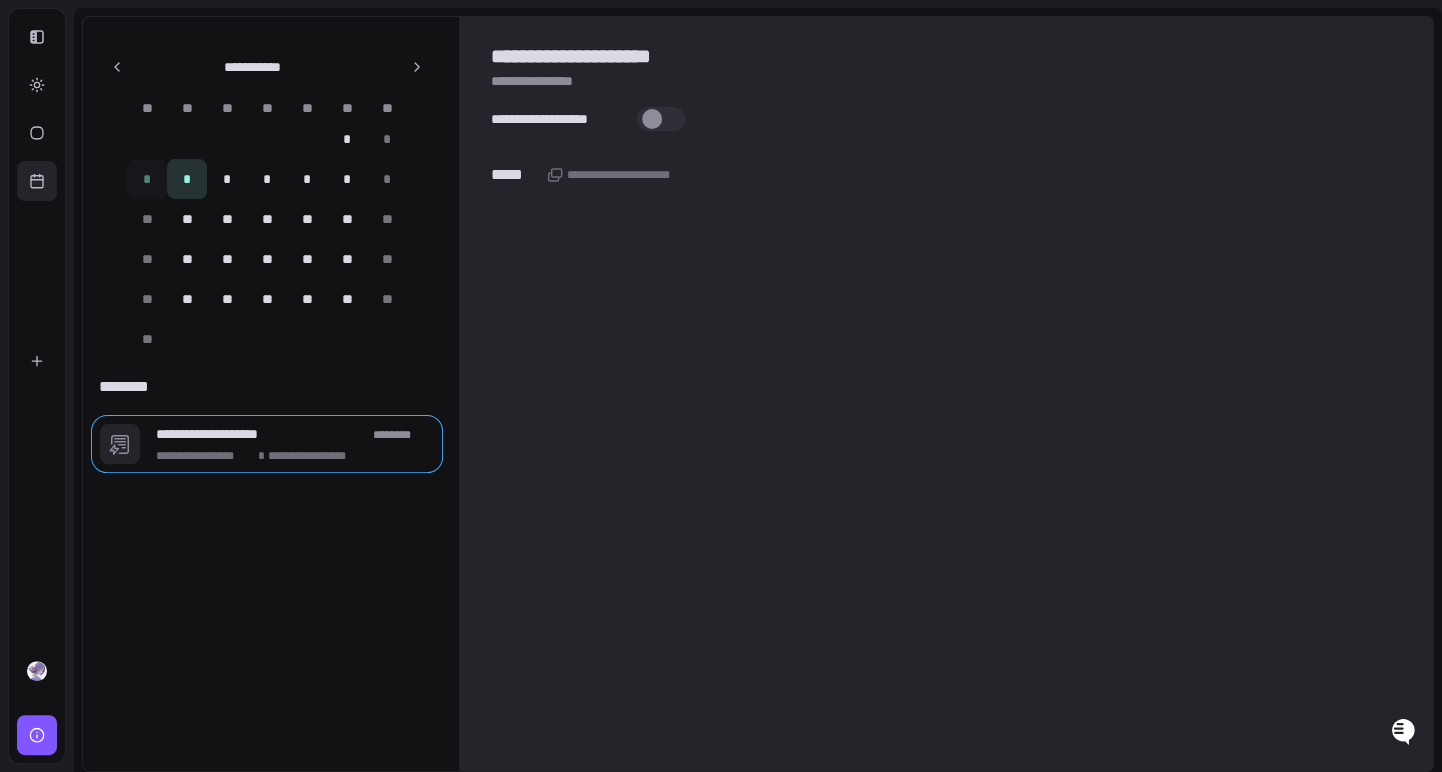 click at bounding box center [652, 119] 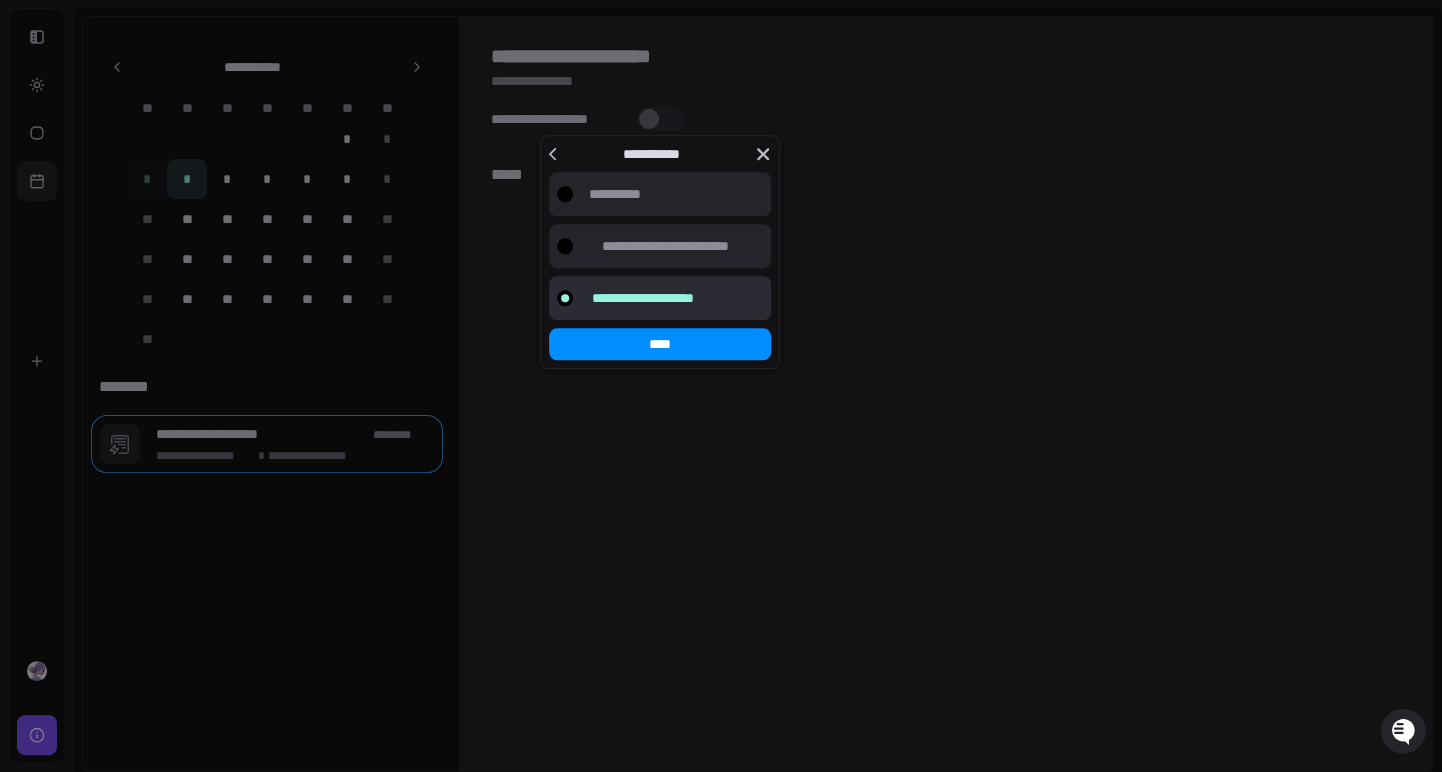 click at bounding box center (721, 386) 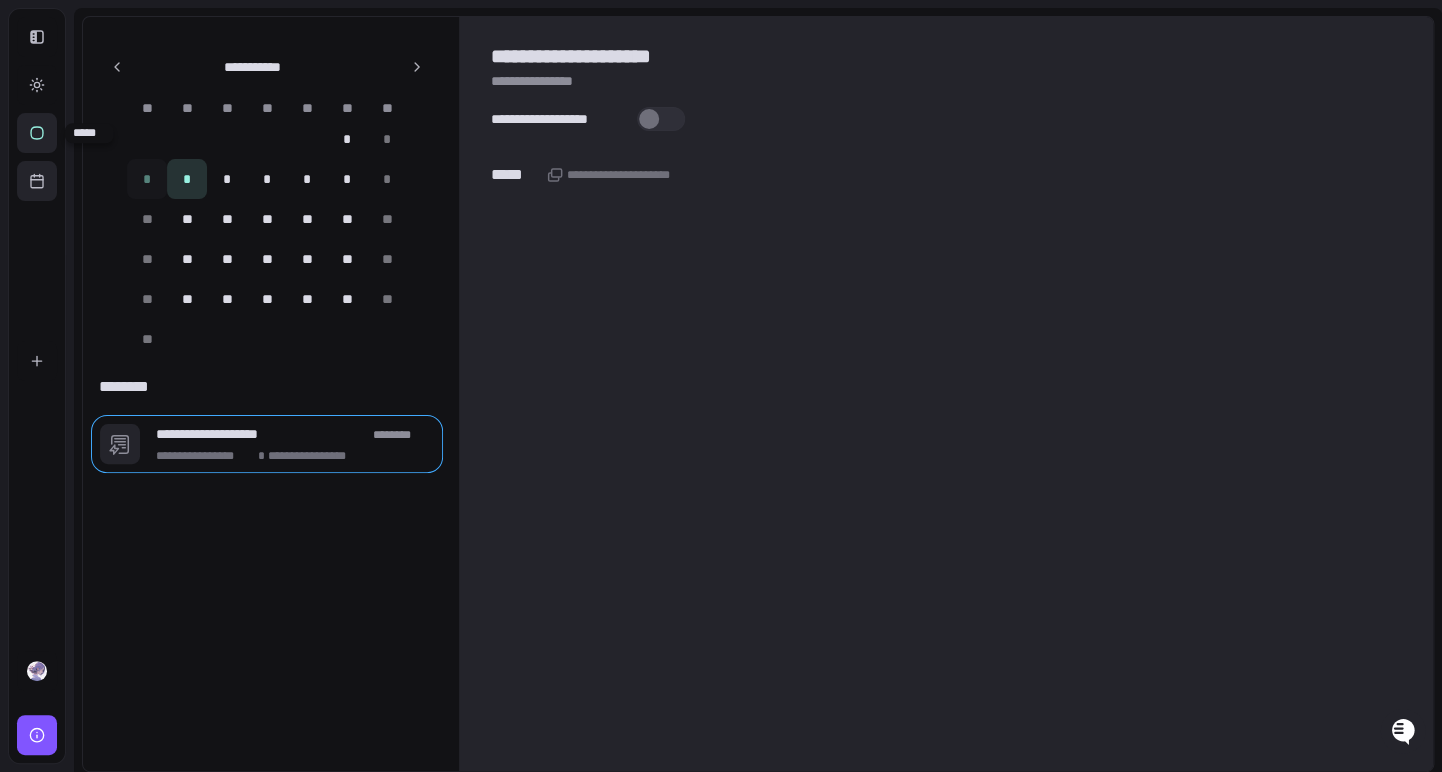 click at bounding box center (37, 133) 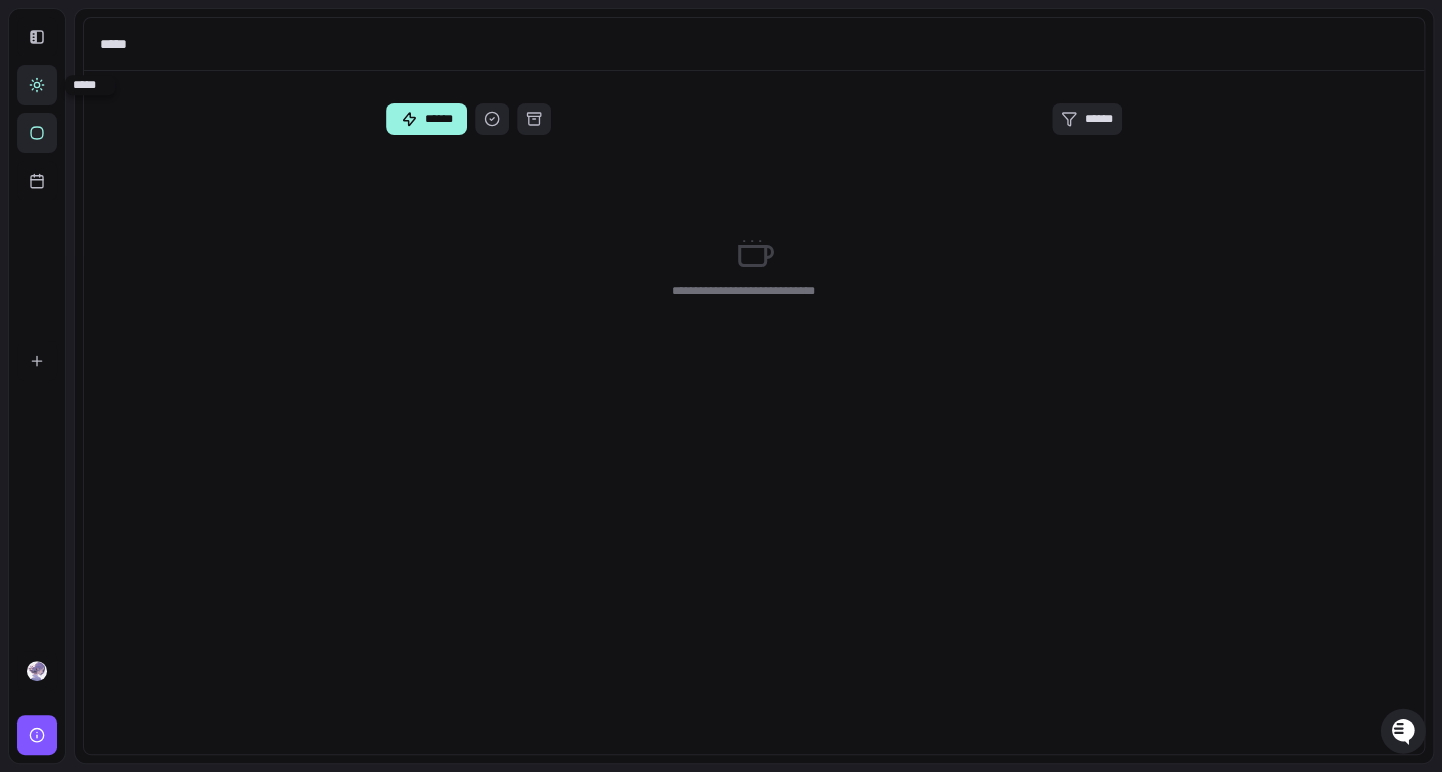 click at bounding box center [37, 85] 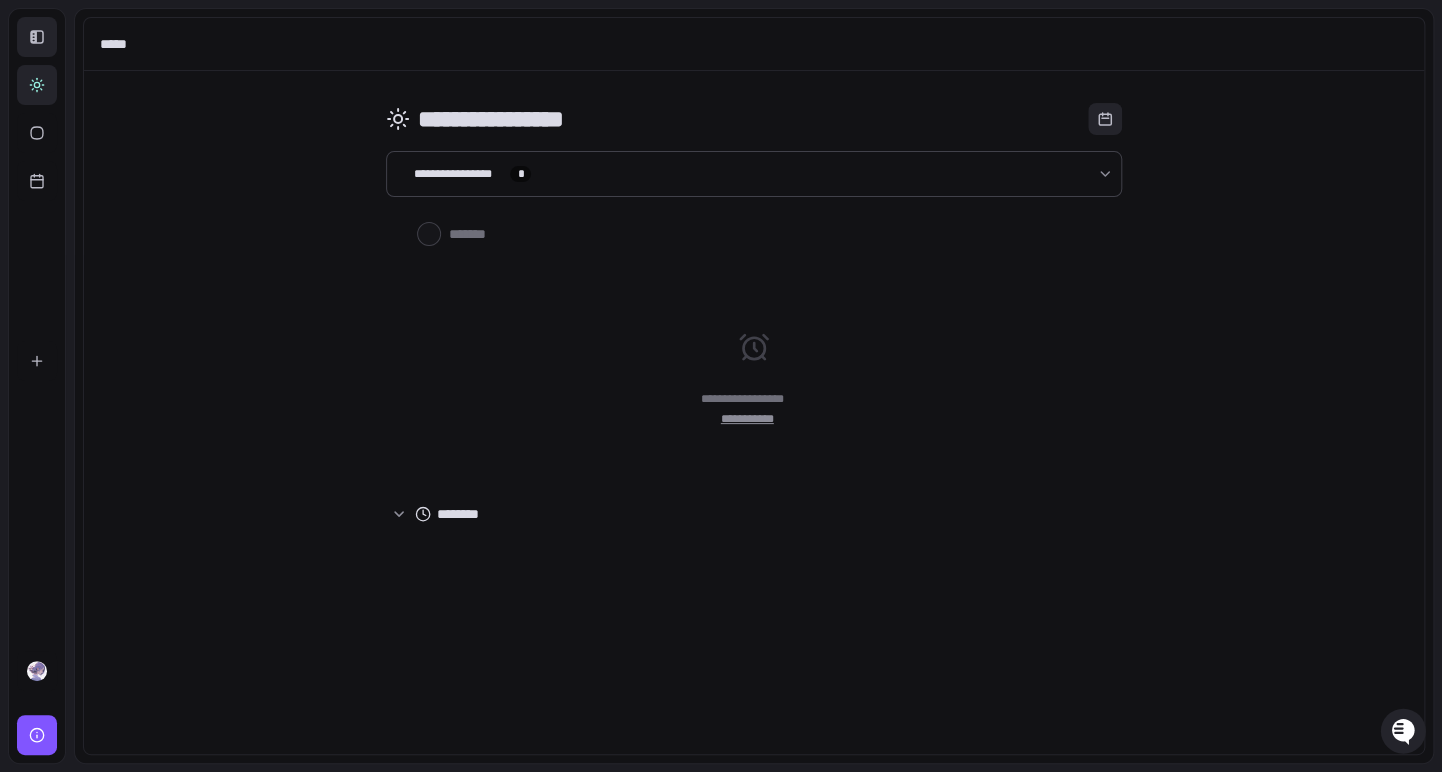 click at bounding box center (37, 37) 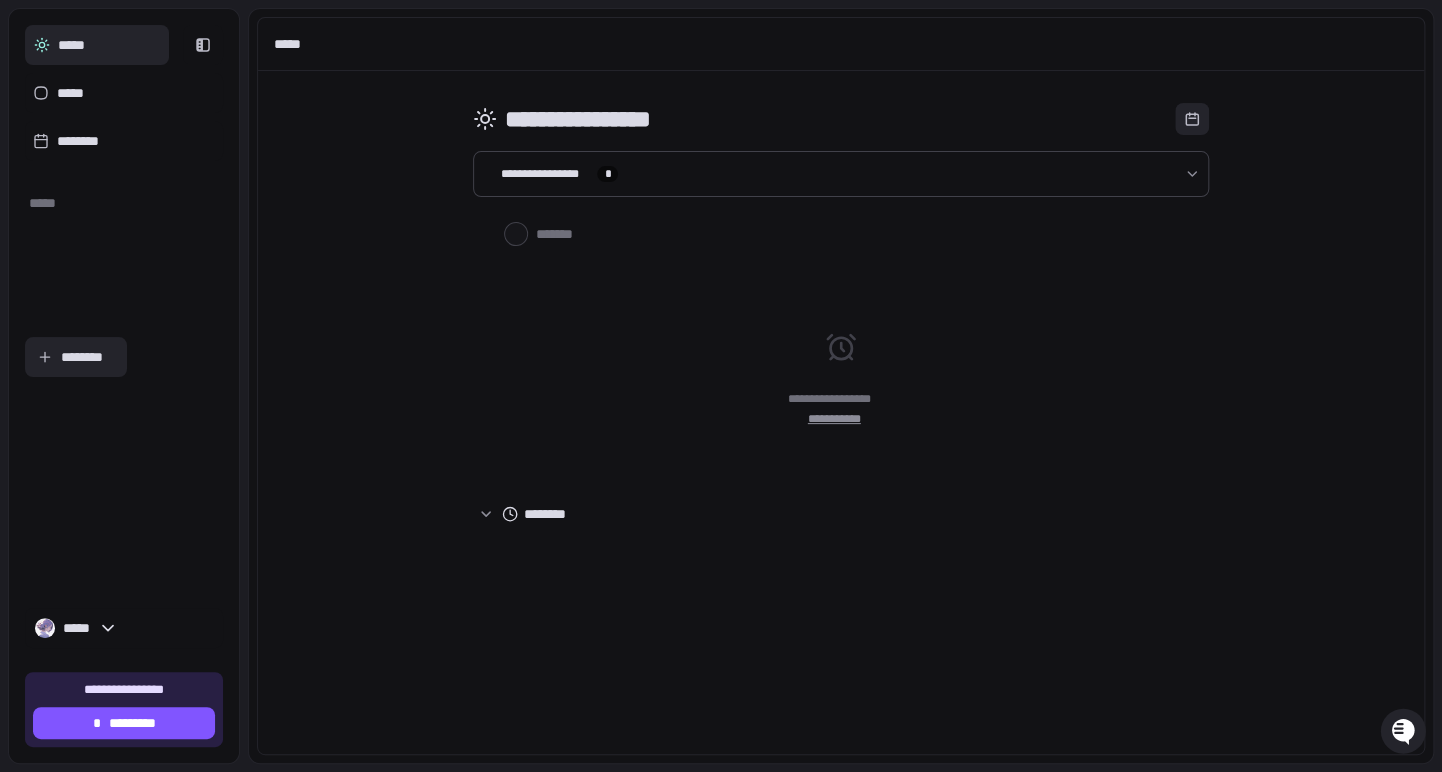click on "********" at bounding box center [76, 357] 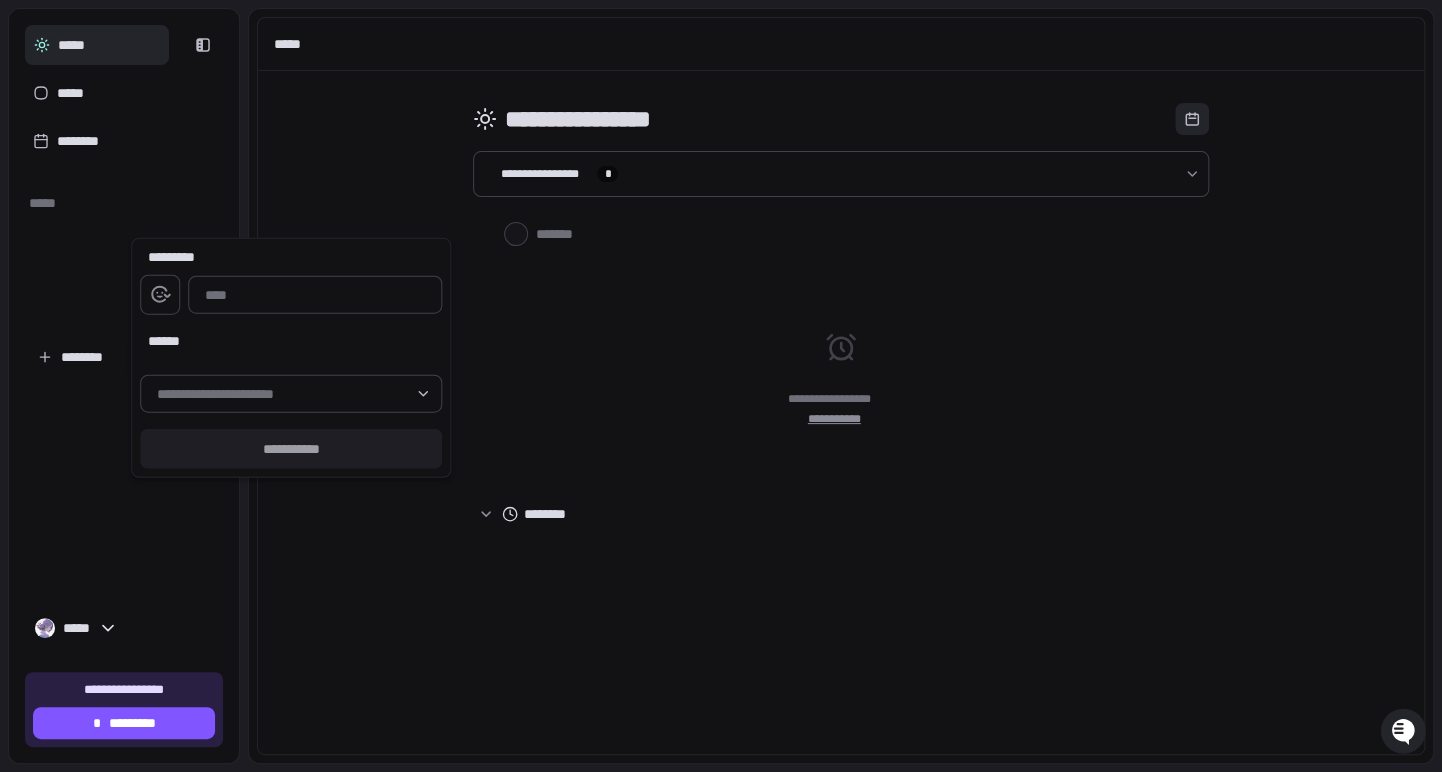 click at bounding box center (315, 295) 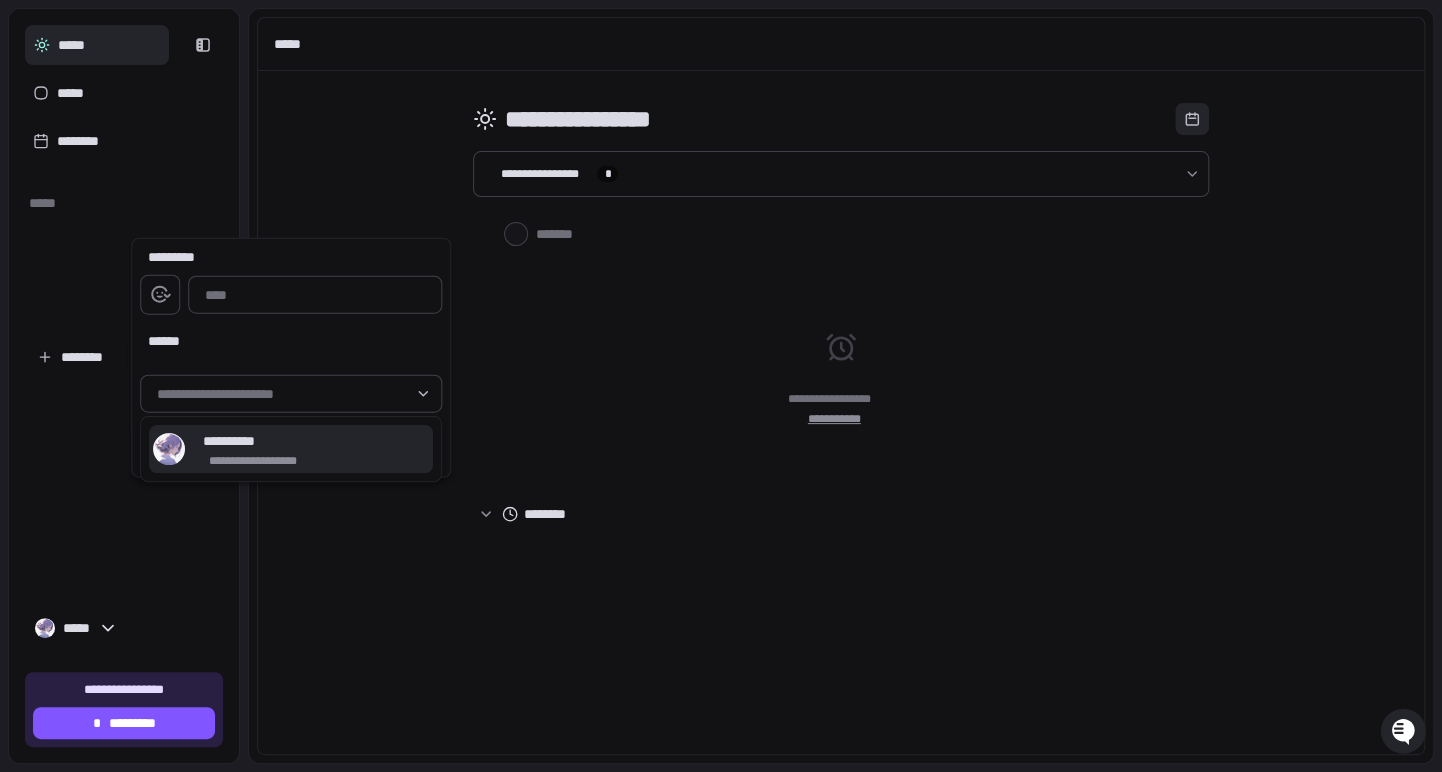 click at bounding box center (721, 386) 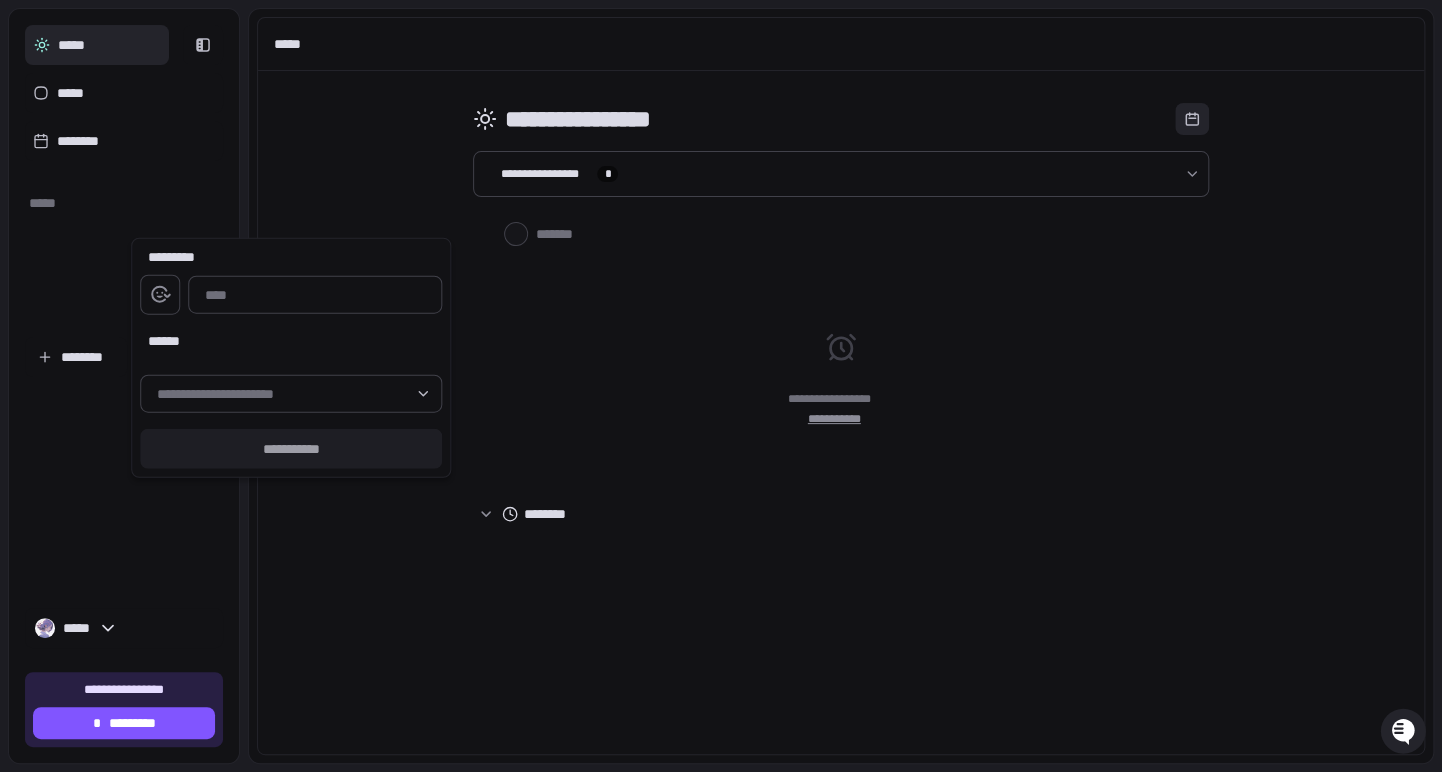 click at bounding box center [721, 386] 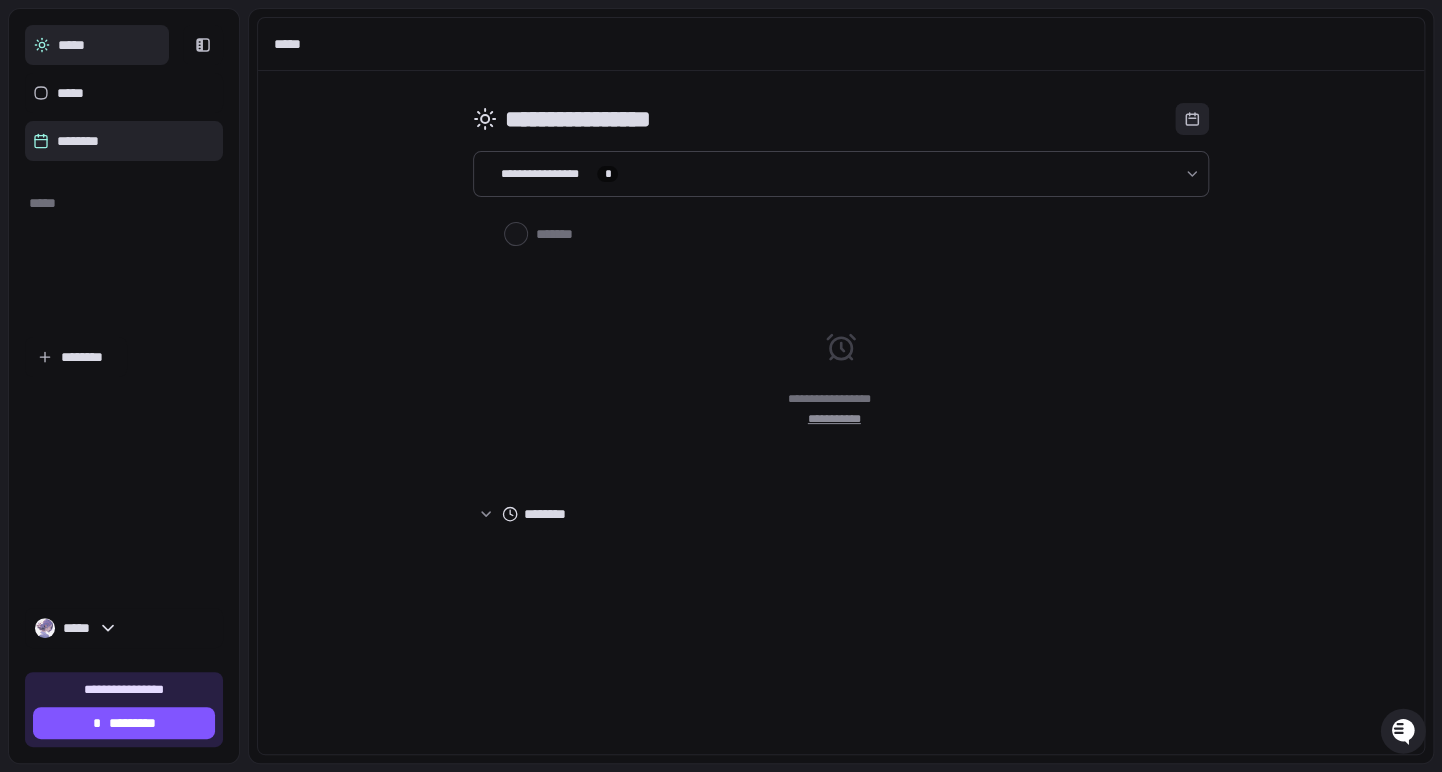 click on "********" at bounding box center [124, 141] 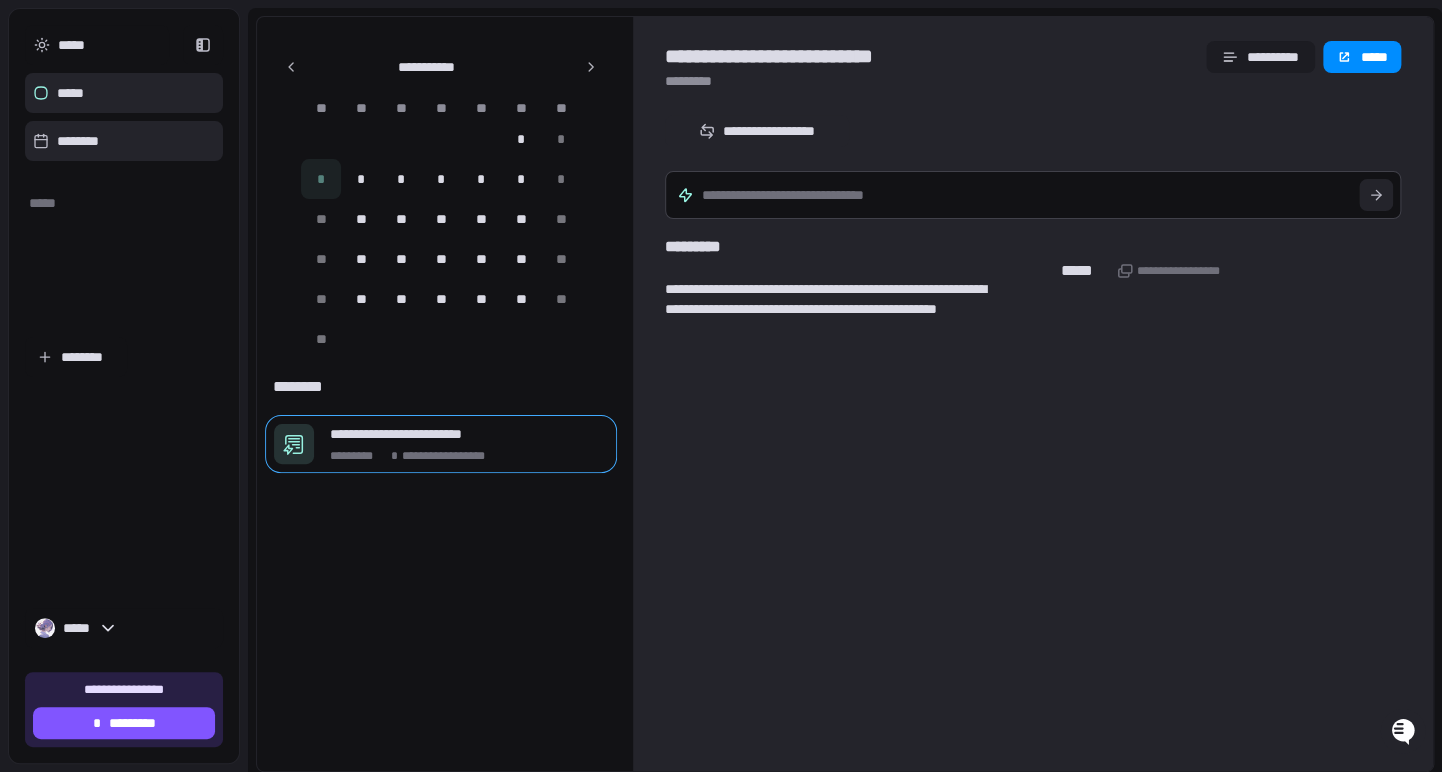 click on "*****" at bounding box center (124, 93) 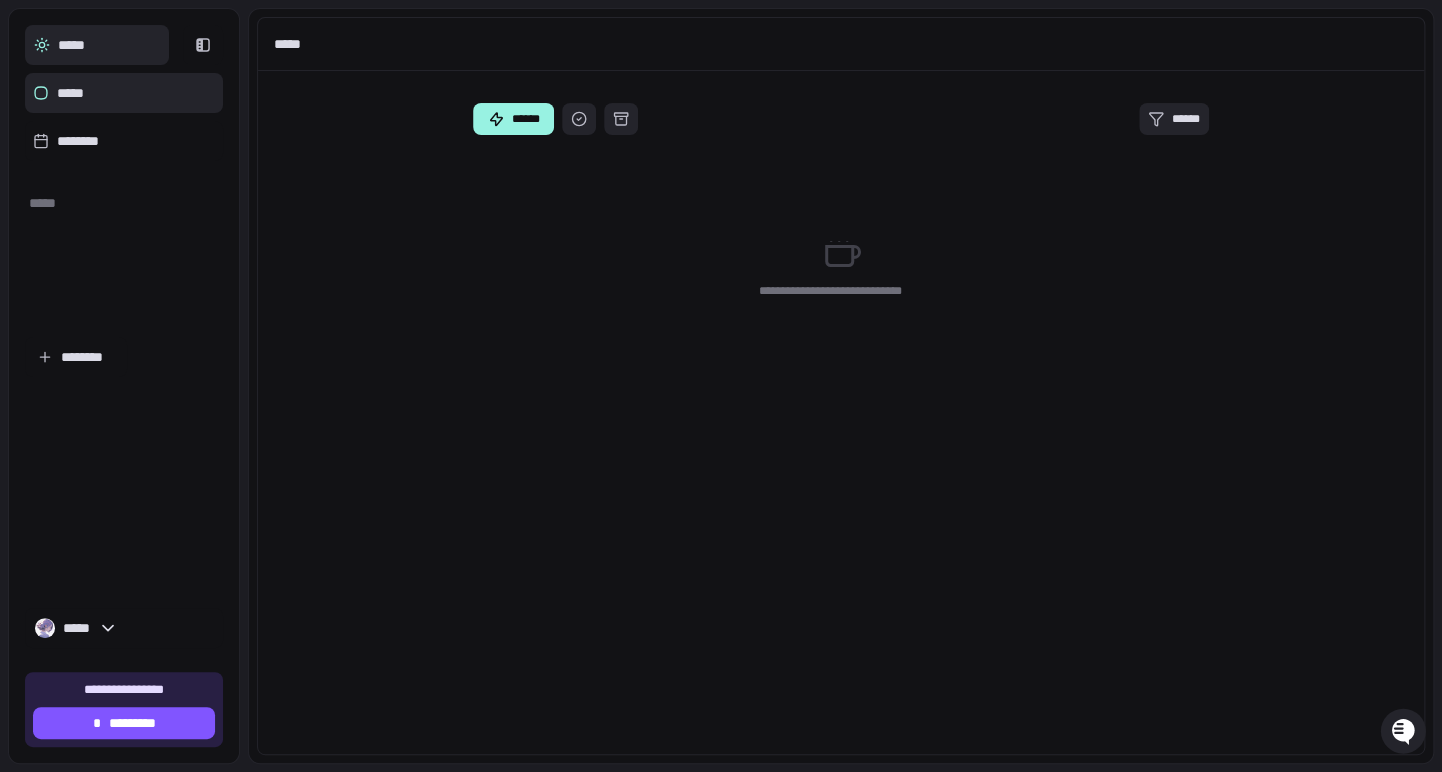 click on "*****" at bounding box center (97, 45) 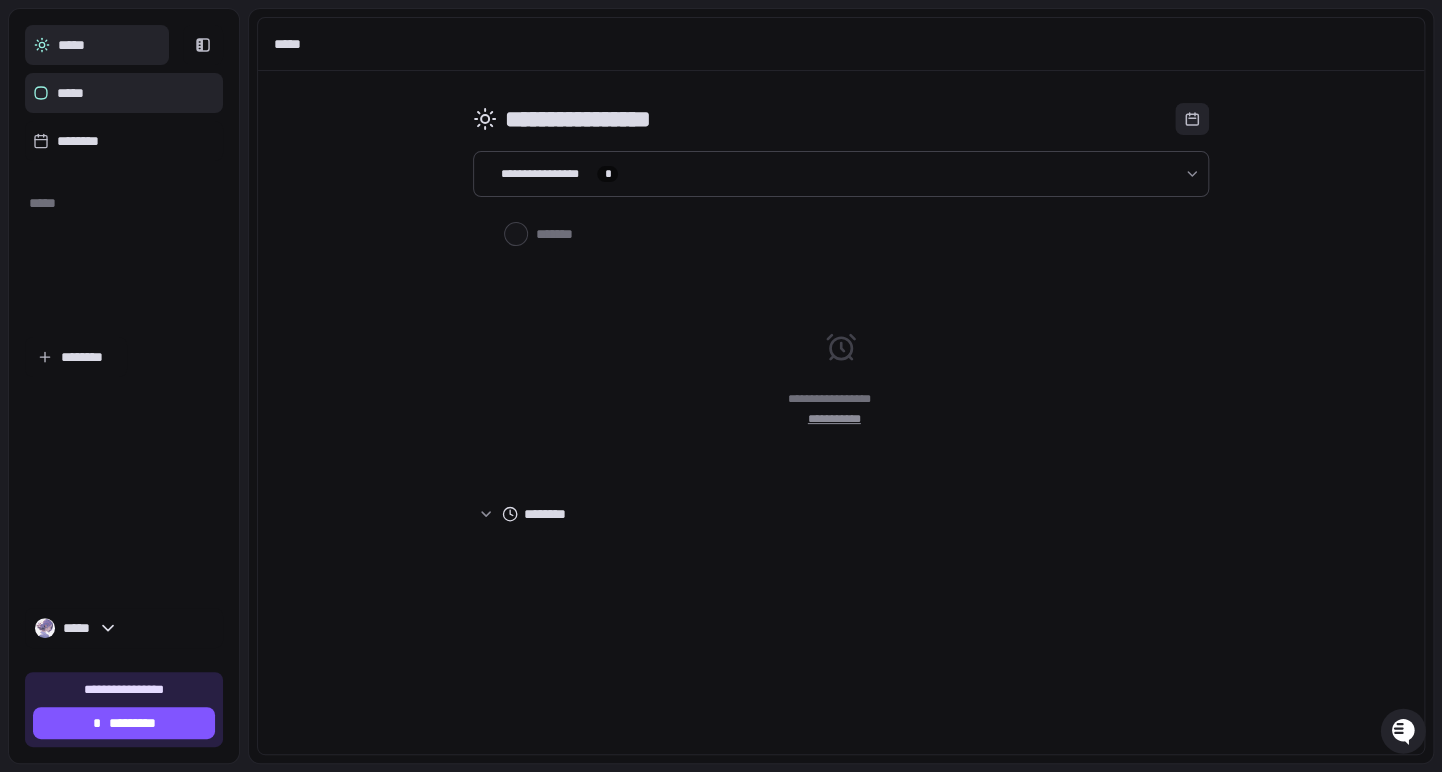 click on "*****" at bounding box center (124, 93) 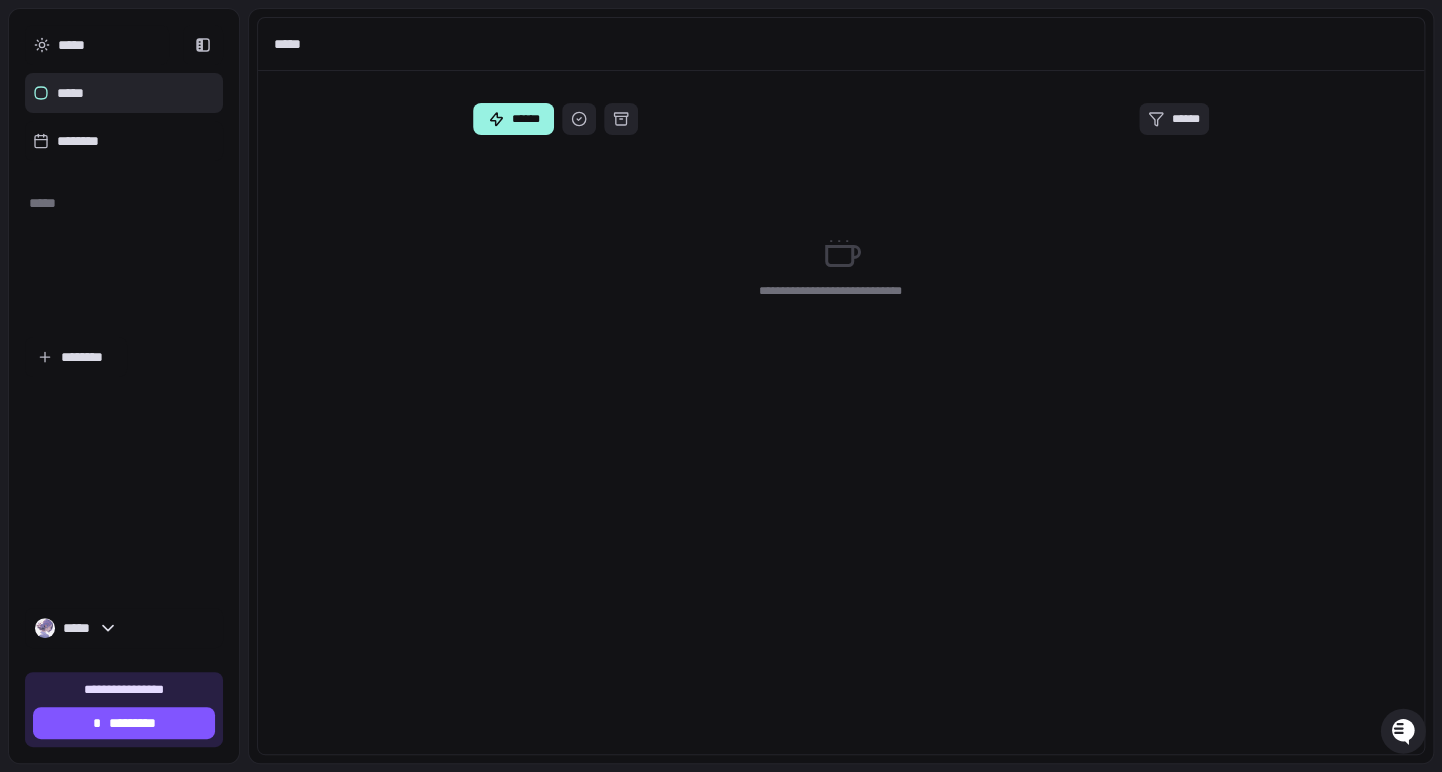 drag, startPoint x: 0, startPoint y: 330, endPoint x: 405, endPoint y: 248, distance: 413.21786 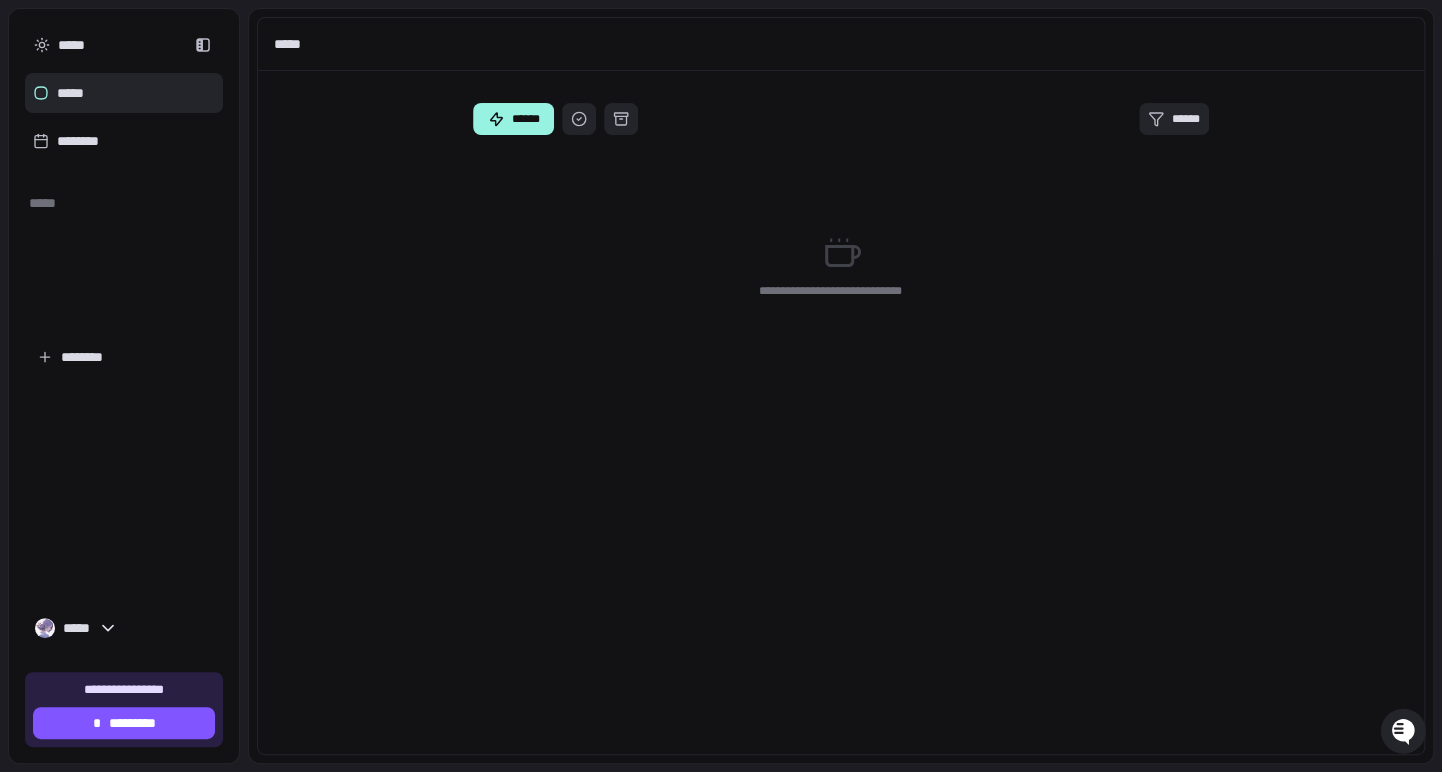 click on "**********" at bounding box center (841, 287) 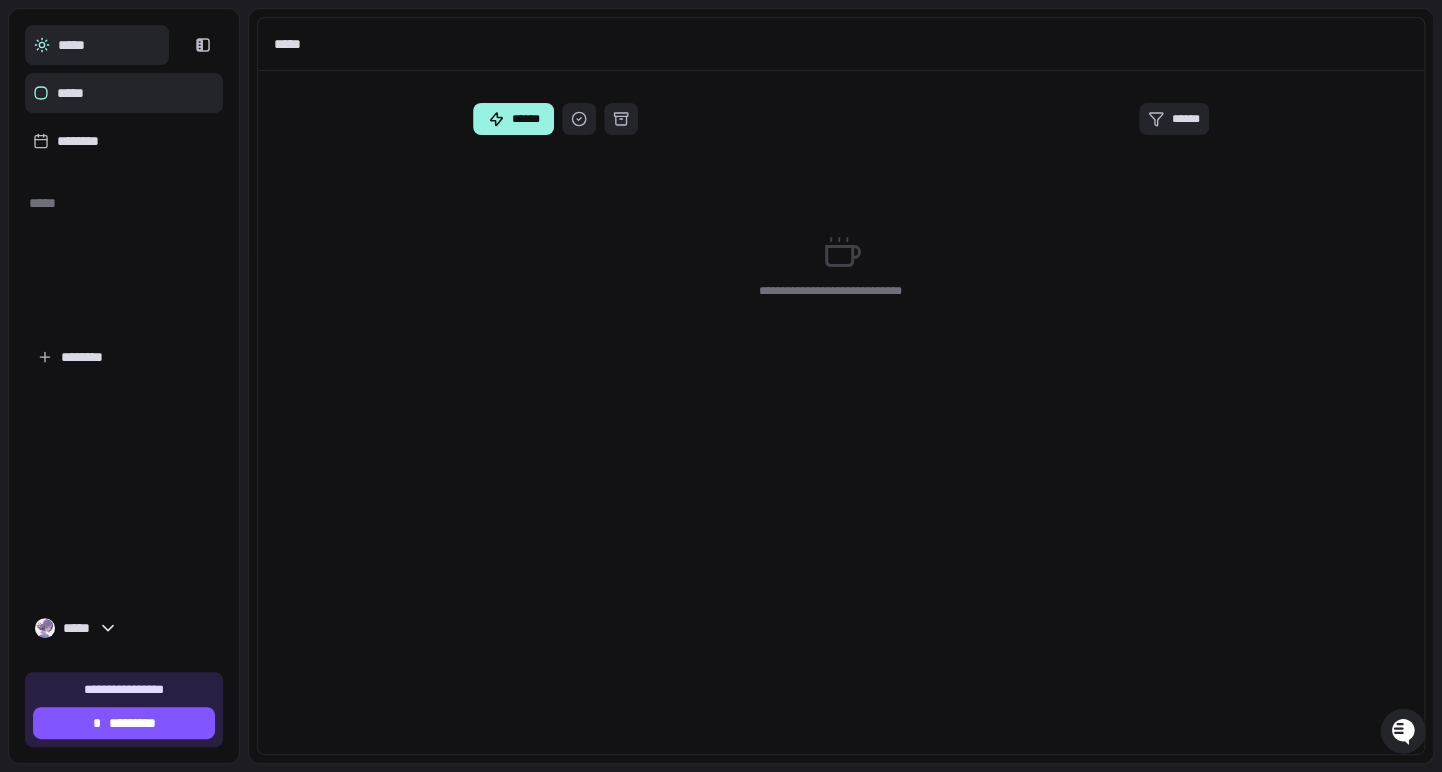 click on "*****" at bounding box center (97, 45) 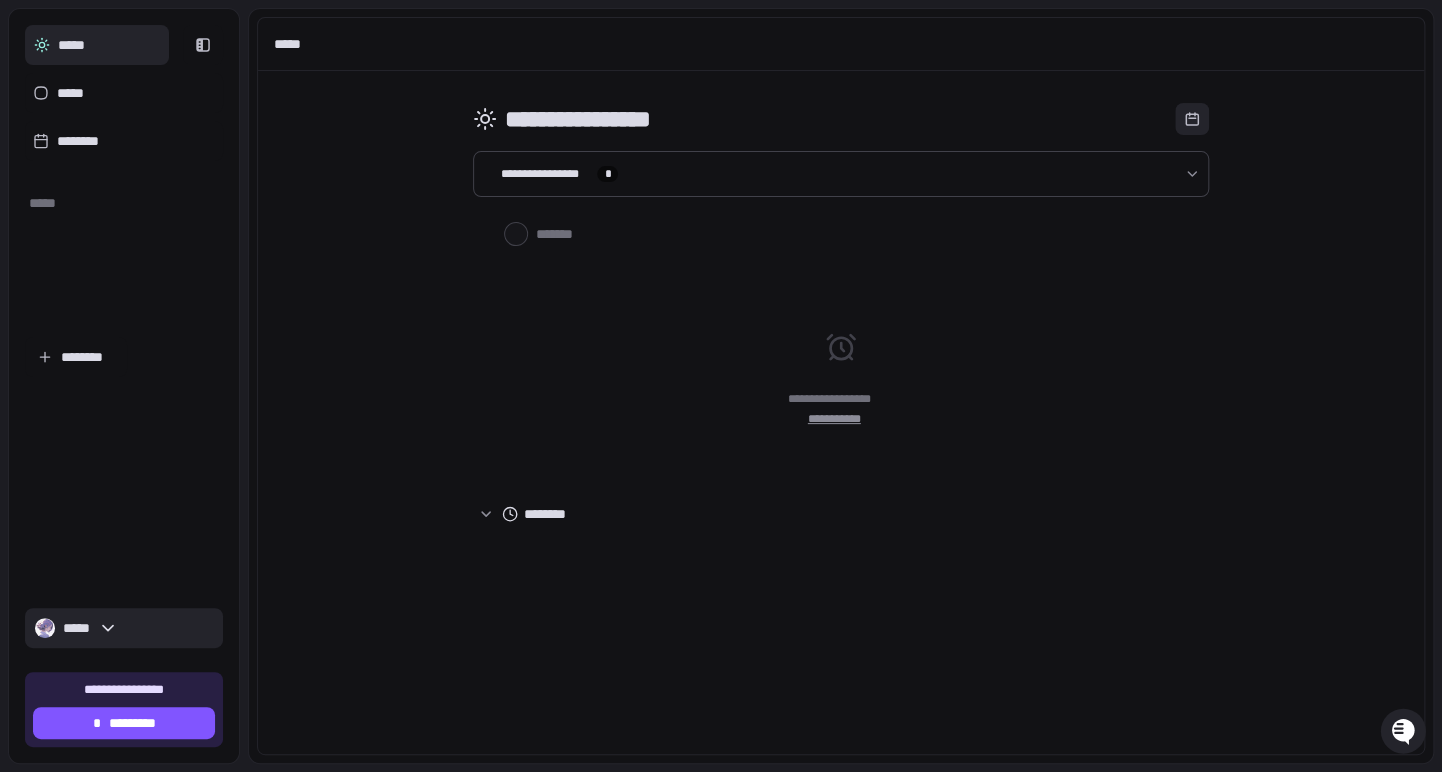 click on "*****" at bounding box center [124, 628] 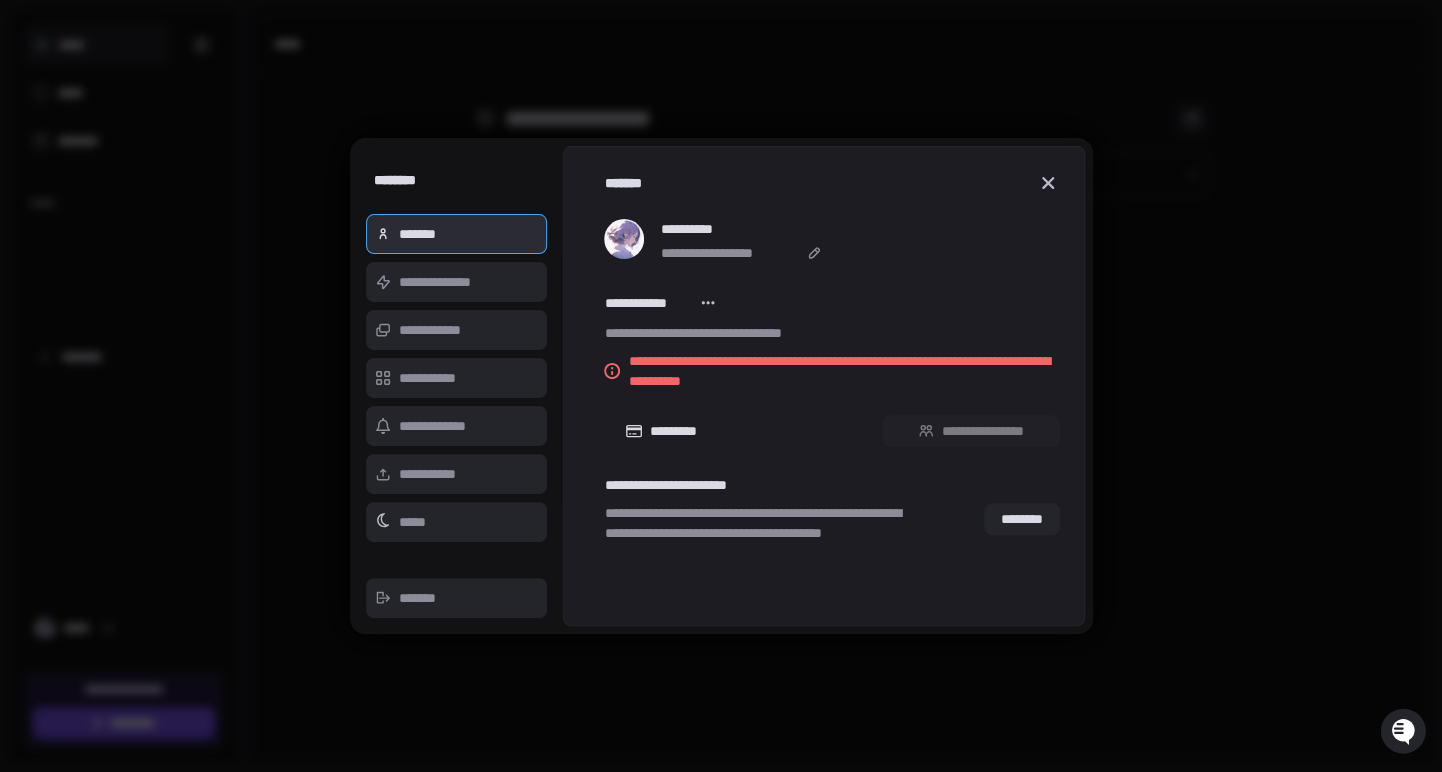 click at bounding box center [709, 303] 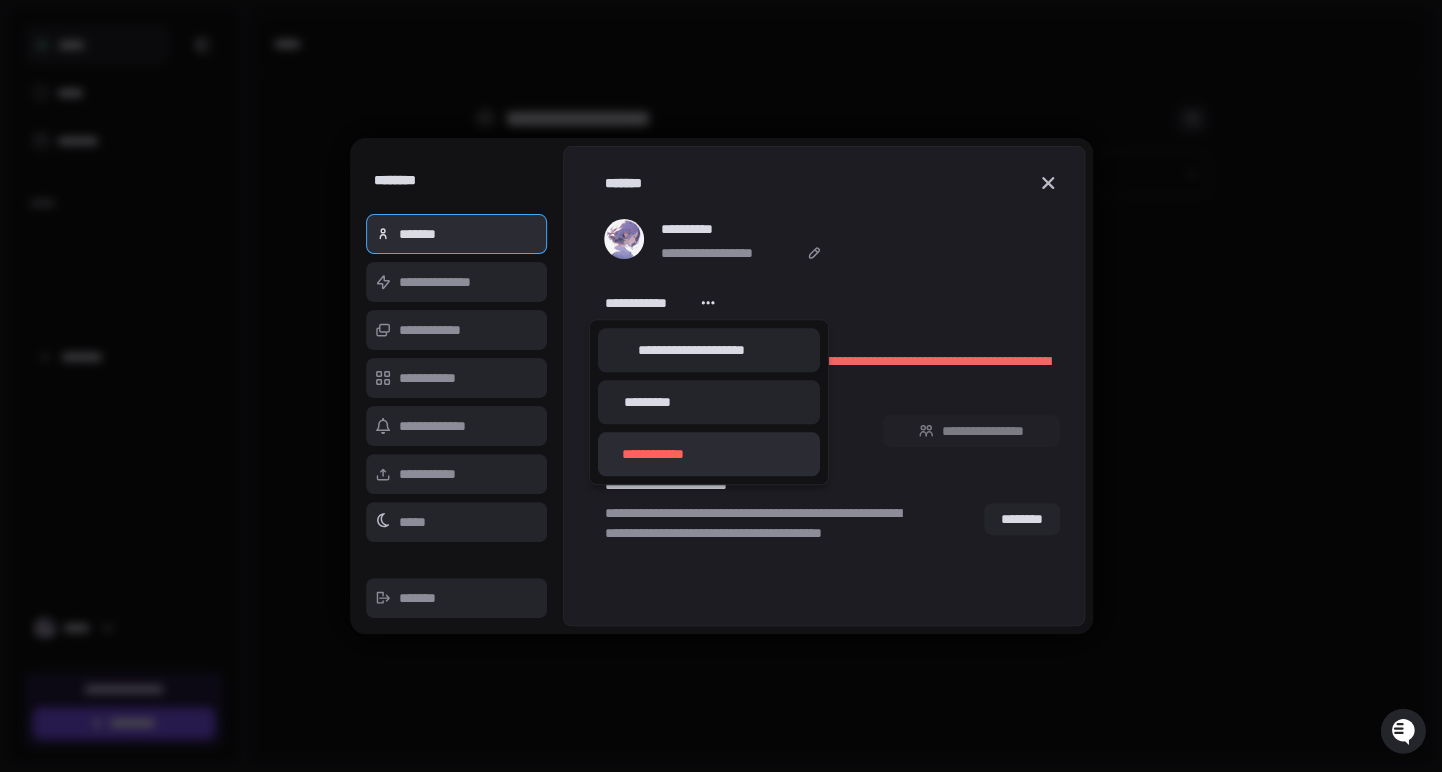 click on "****** *****" at bounding box center [709, 454] 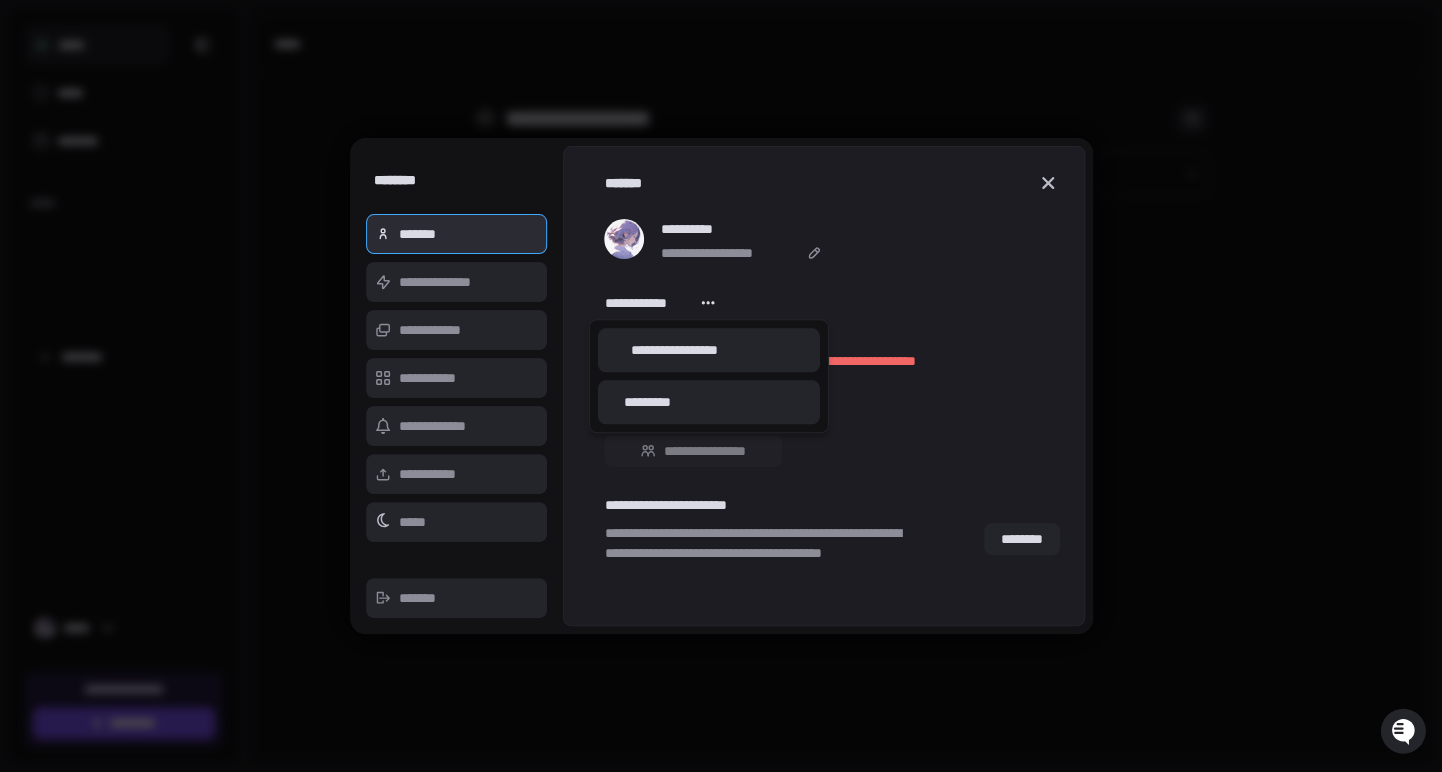 click at bounding box center (721, 386) 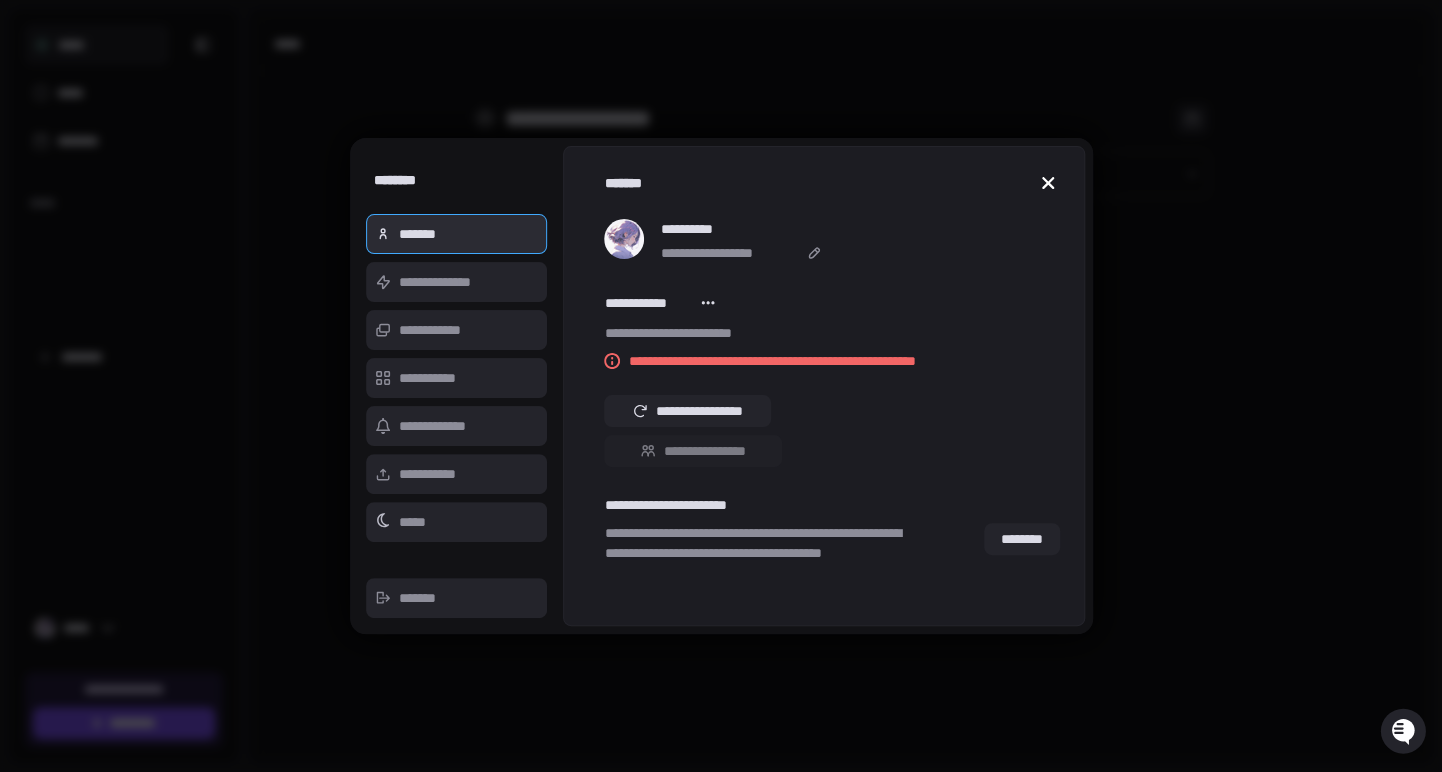 click 